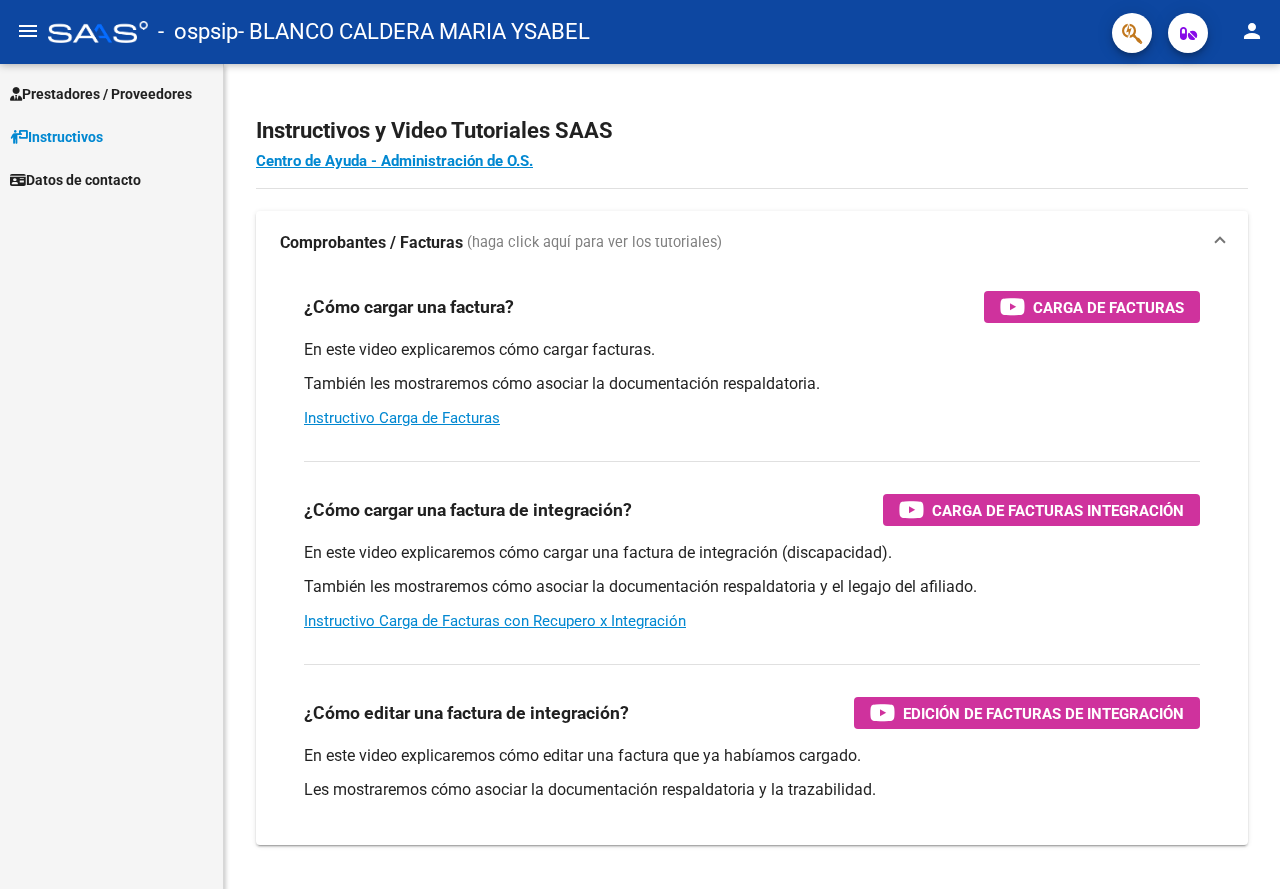 scroll, scrollTop: 0, scrollLeft: 0, axis: both 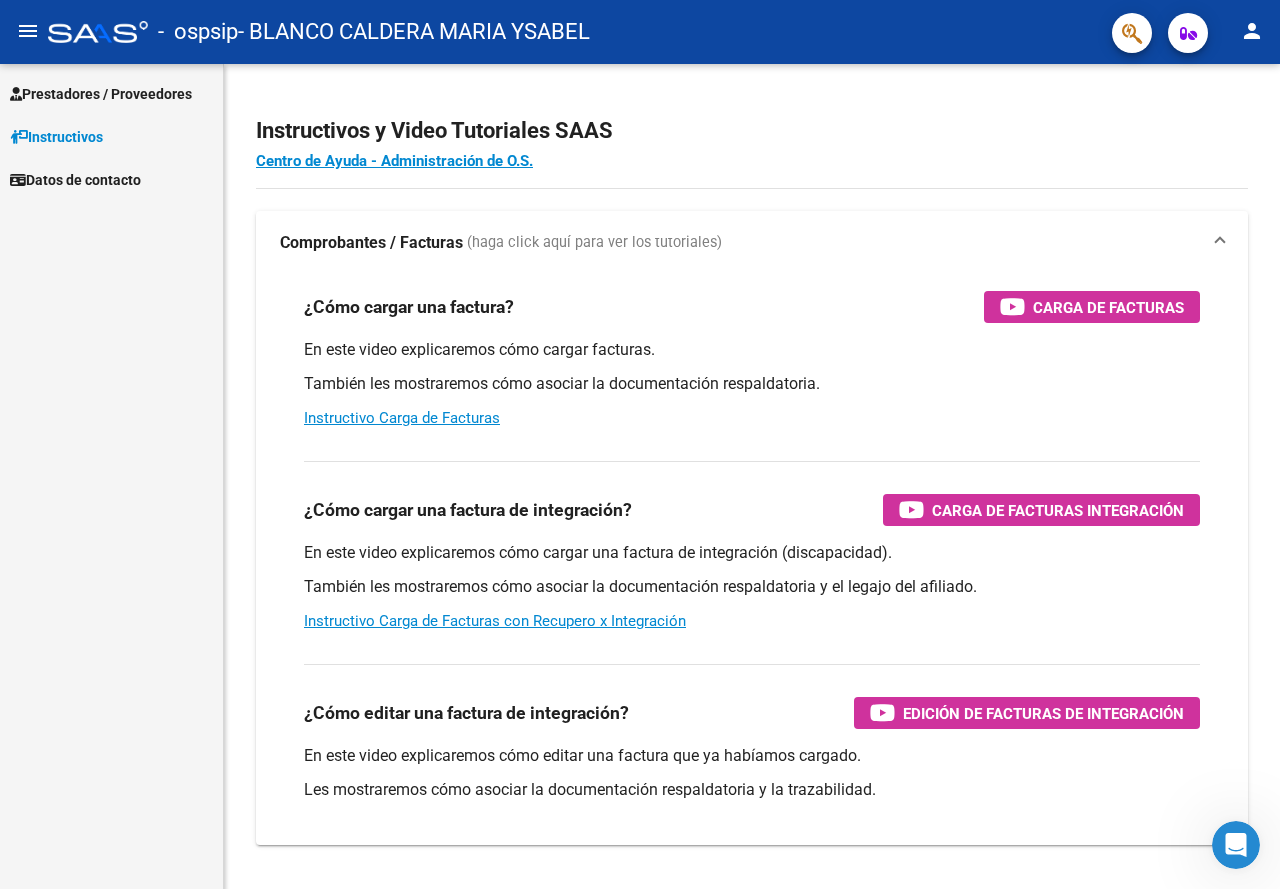 click on "Prestadores / Proveedores" at bounding box center (101, 94) 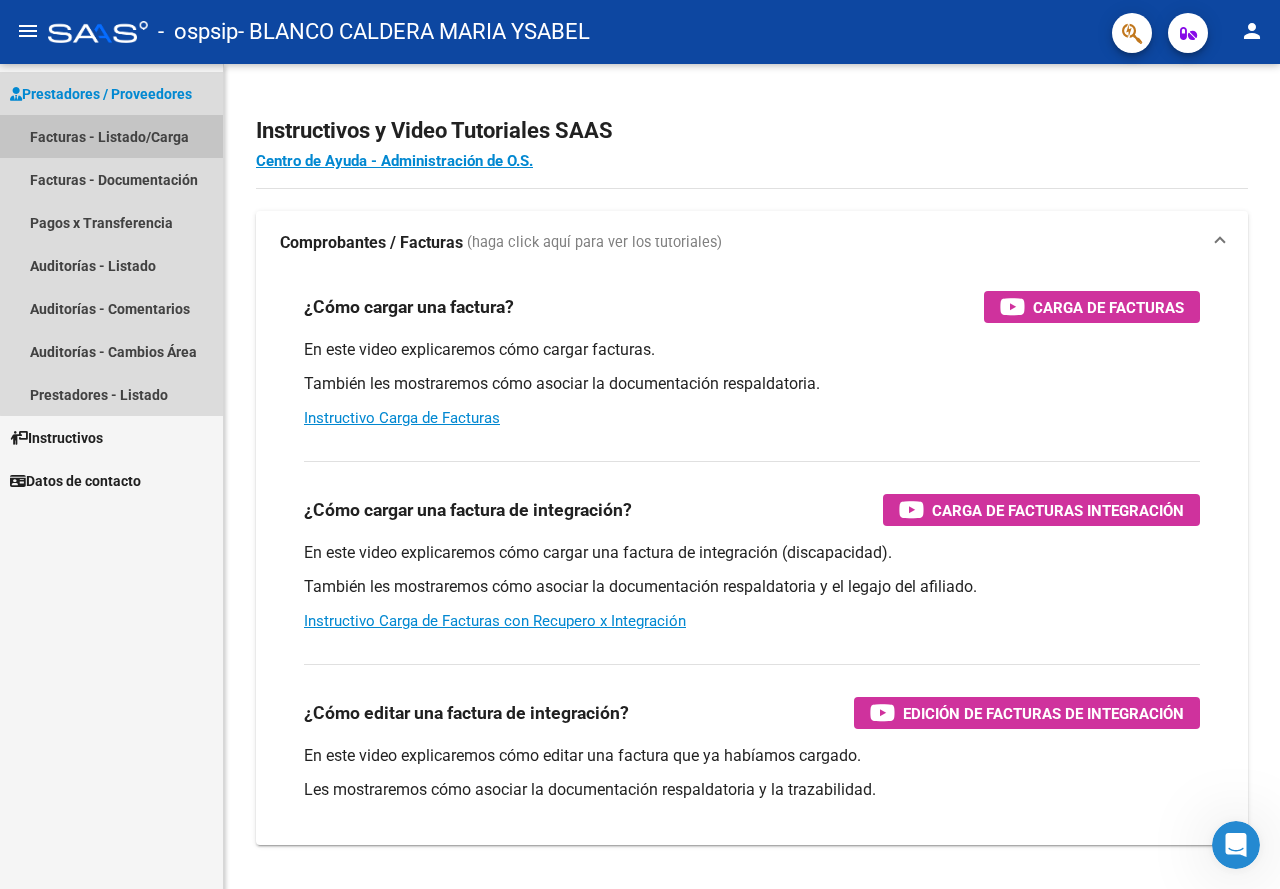 click on "Facturas - Listado/Carga" at bounding box center (111, 136) 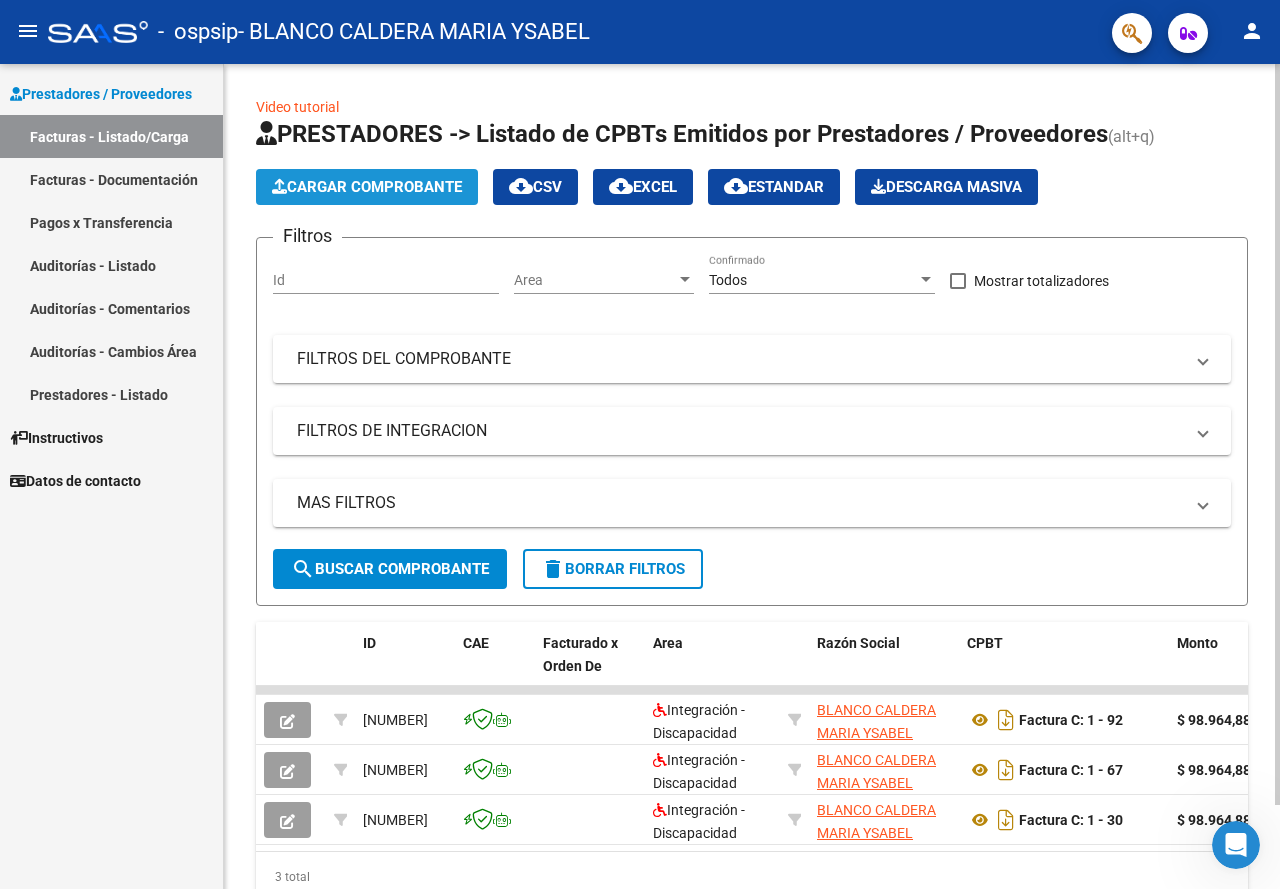 click on "Cargar Comprobante" 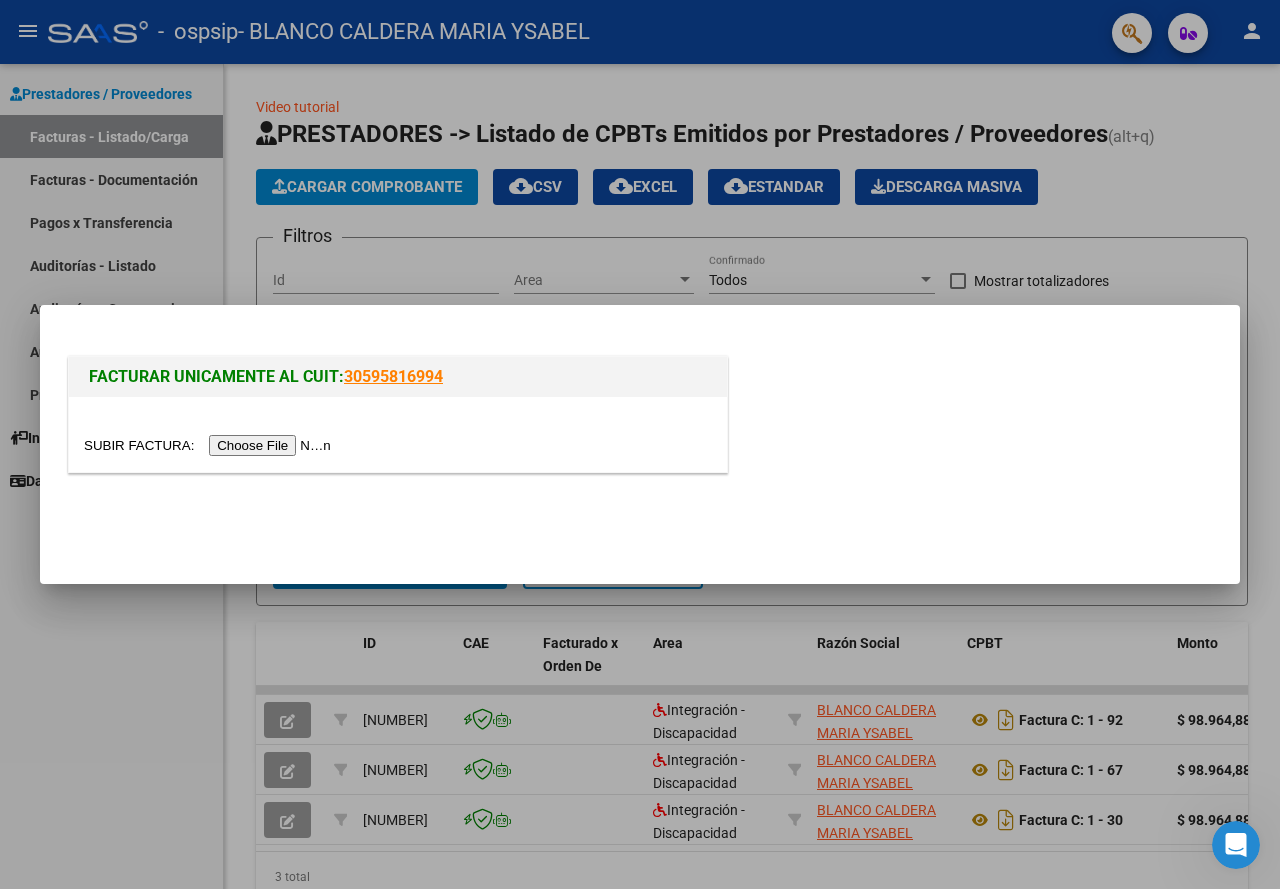 click at bounding box center [210, 445] 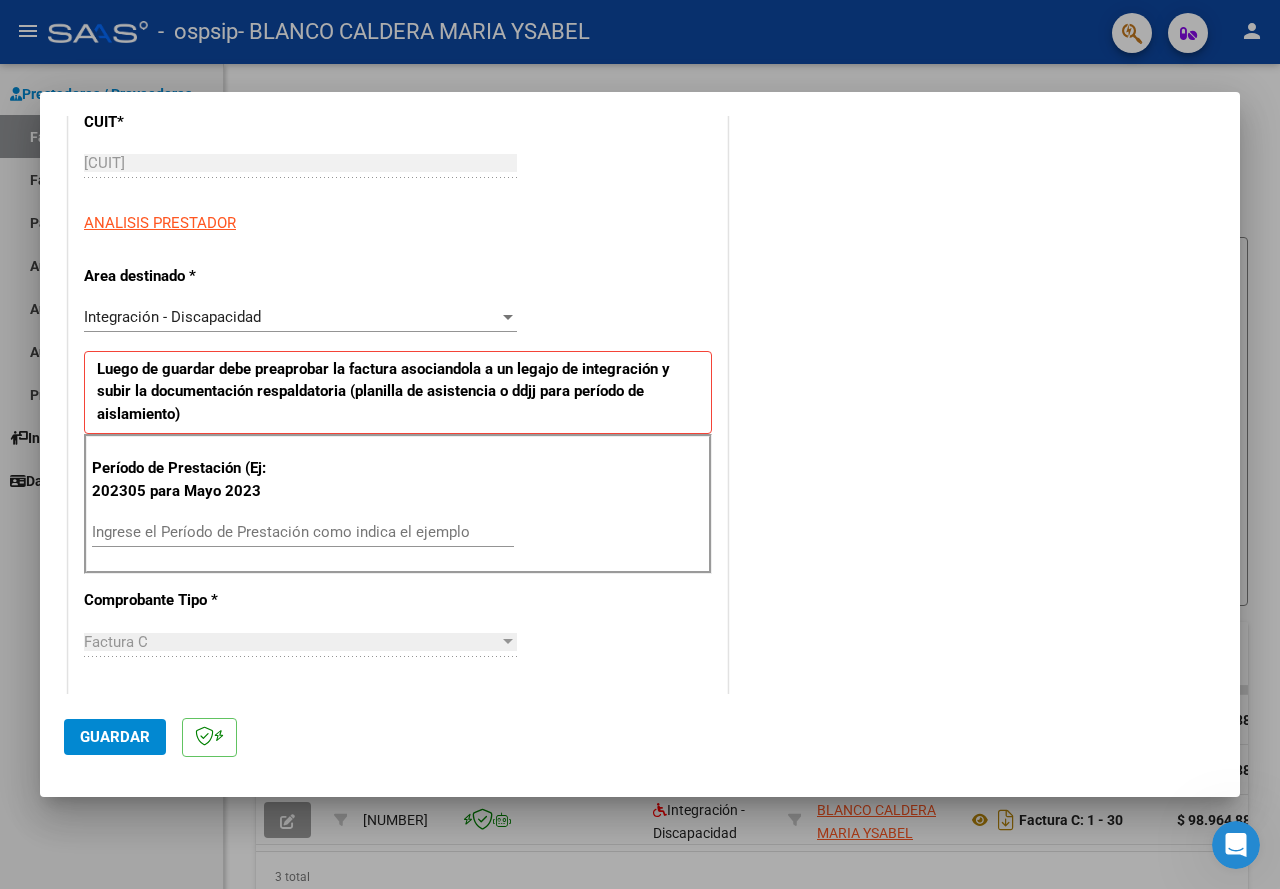 scroll, scrollTop: 300, scrollLeft: 0, axis: vertical 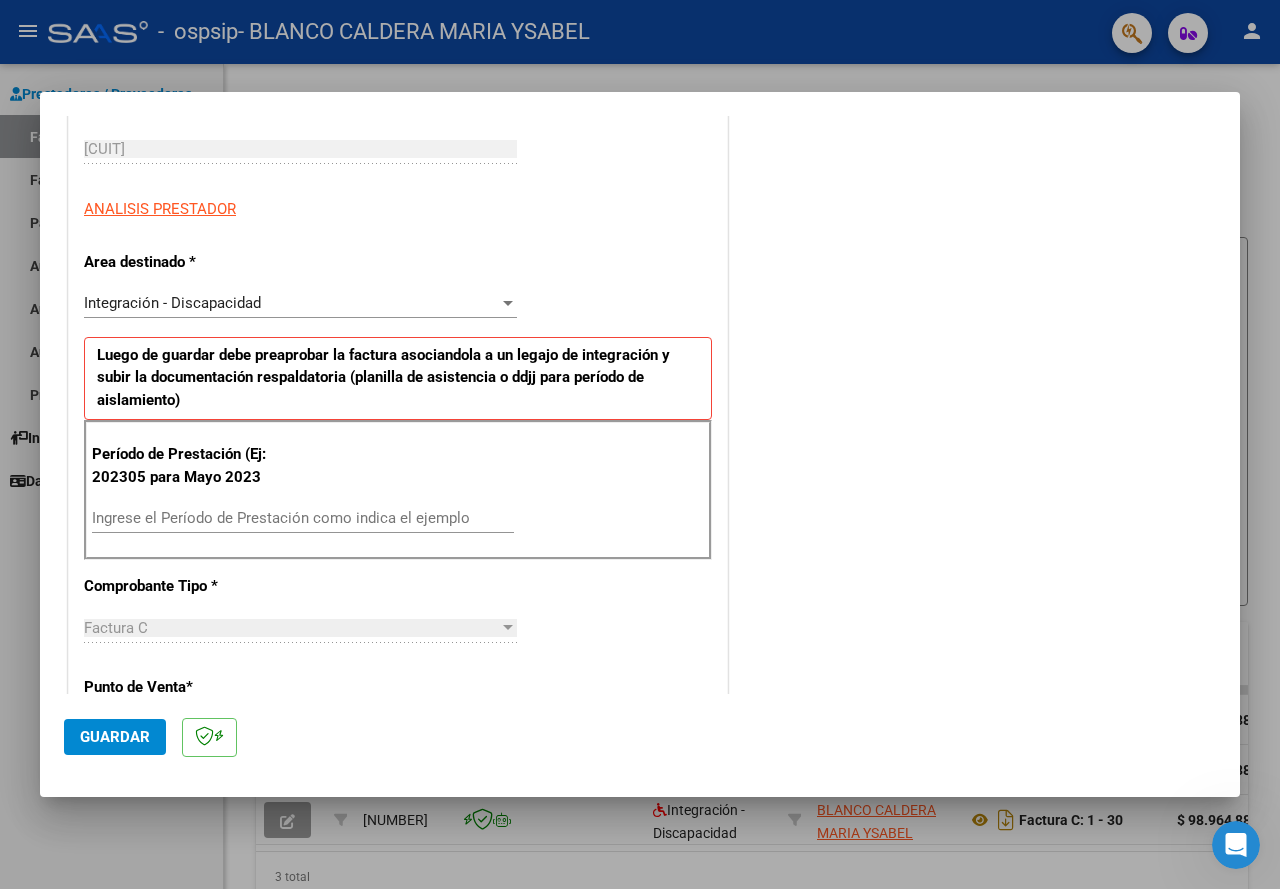click on "Ingrese el Período de Prestación como indica el ejemplo" at bounding box center (303, 518) 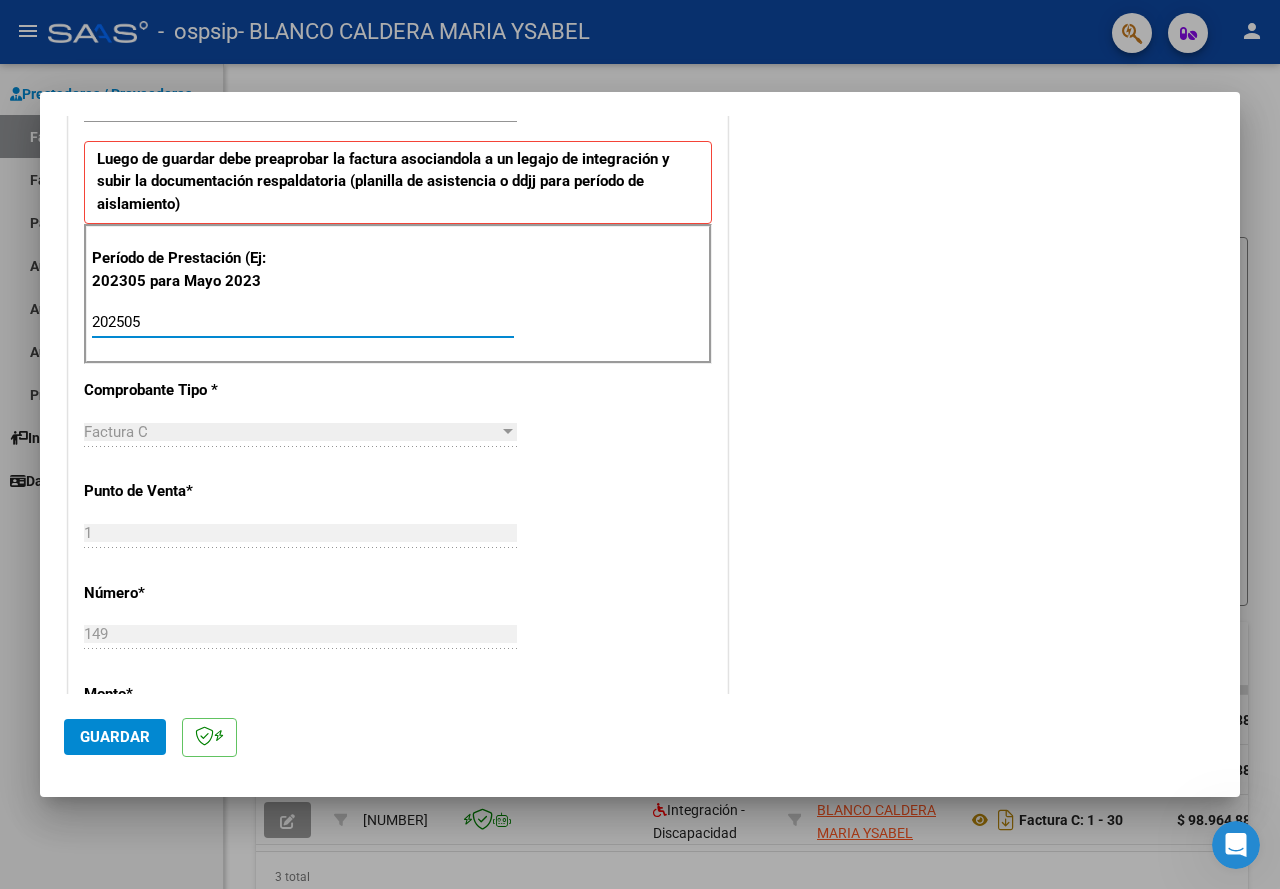scroll, scrollTop: 600, scrollLeft: 0, axis: vertical 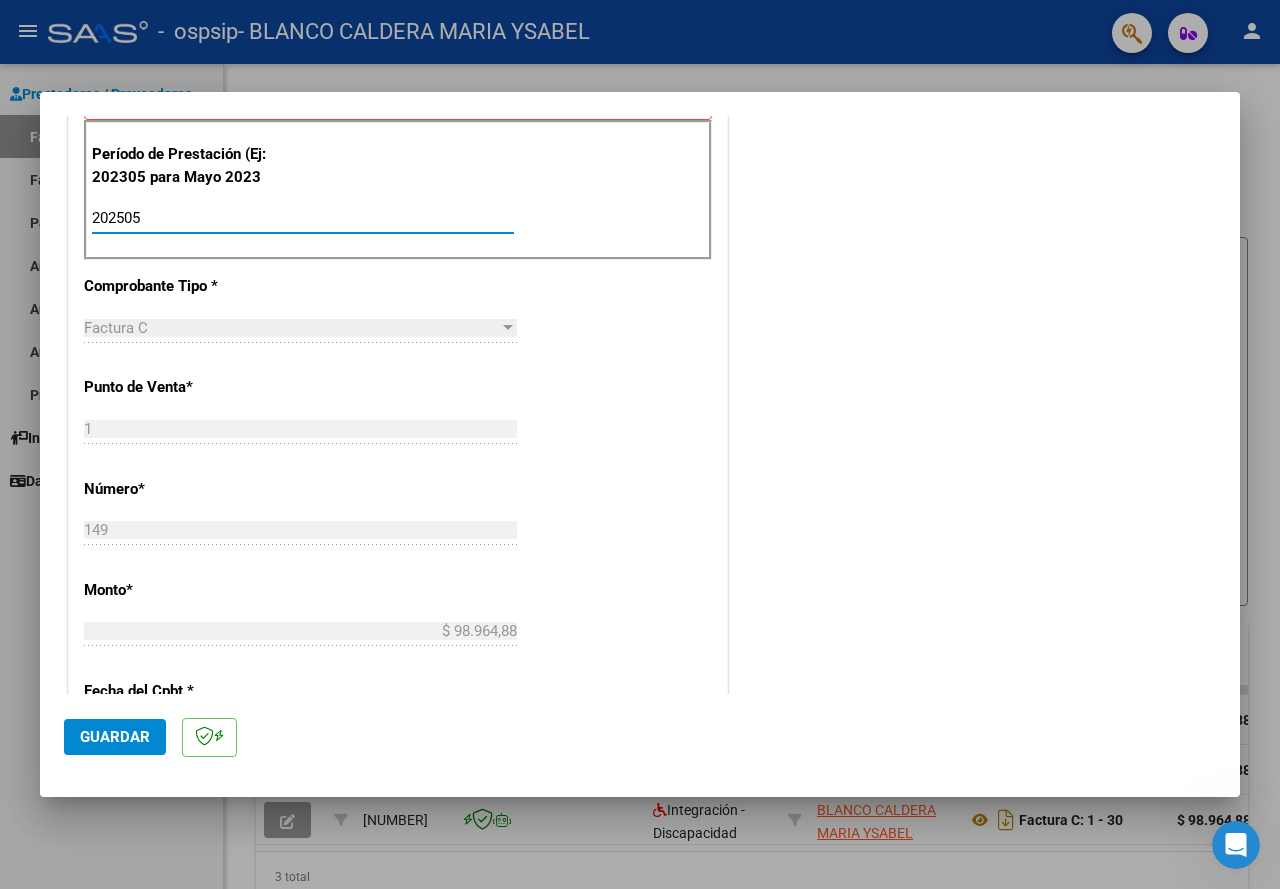 type on "202505" 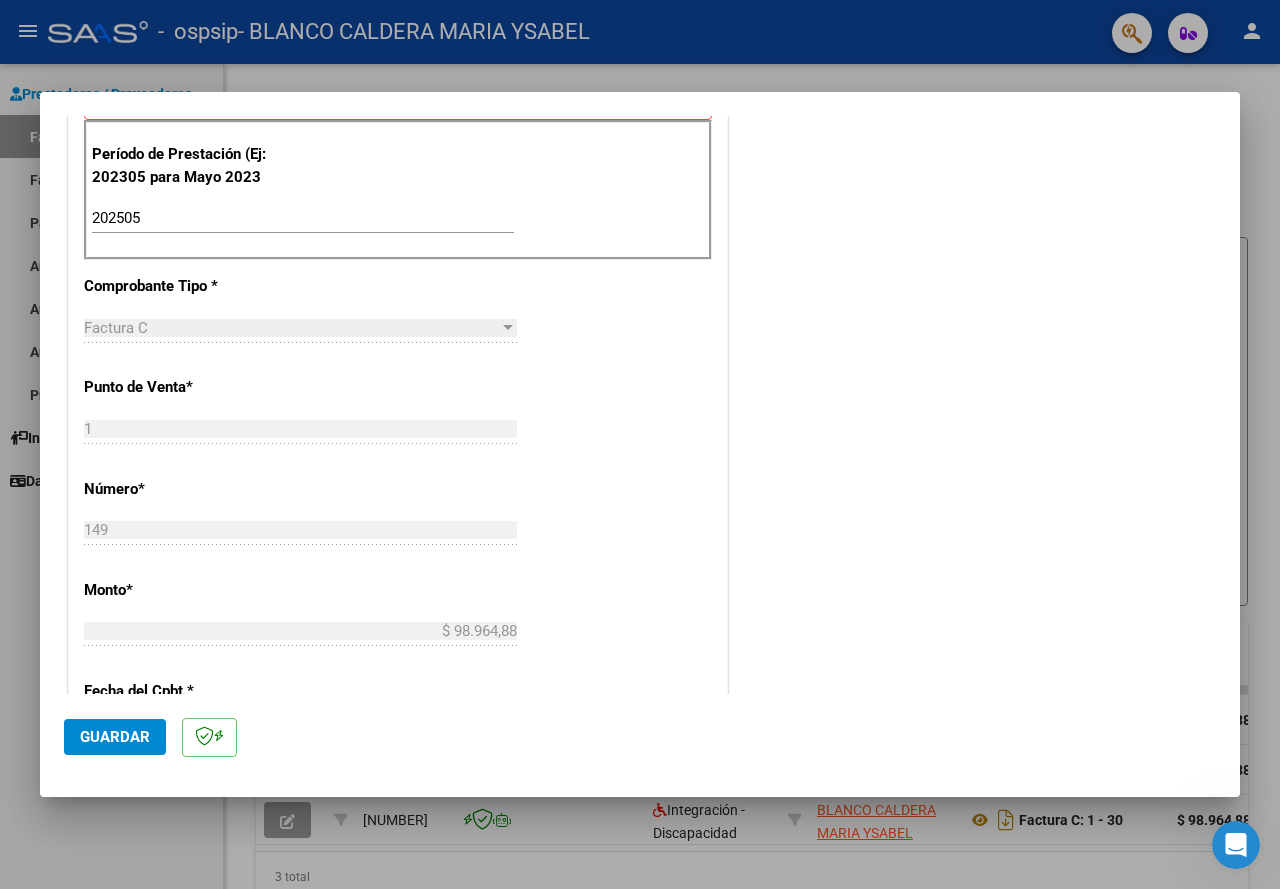 click on "CUIT  *   [CUIT] Ingresar CUIT  ANALISIS PRESTADOR  Area destinado * Integración - Discapacidad Seleccionar Area Luego de guardar debe preaprobar la factura asociandola a un legajo de integración y subir la documentación respaldatoria (planilla de asistencia o ddjj para período de aislamiento)  Período de Prestación (Ej: 202305 para Mayo 2023    202505 Ingrese el Período de Prestación como indica el ejemplo   Comprobante Tipo * Factura C Seleccionar Tipo Punto de Venta  *   1 Ingresar el Nro.  Número  *   149 Ingresar el Nro.  Monto  *   $ 98.964,88 Ingresar el monto  Fecha del Cpbt.  *   2025-07-02 Ingresar la fecha  CAE / CAEA (no ingrese CAI)    [CAE] Ingresar el CAE o CAEA (no ingrese CAI)  Fecha de Vencimiento    Ingresar la fecha  Ref. Externa    Ingresar la ref.  N° Liquidación    Ingresar el N° Liquidación" at bounding box center (398, 523) 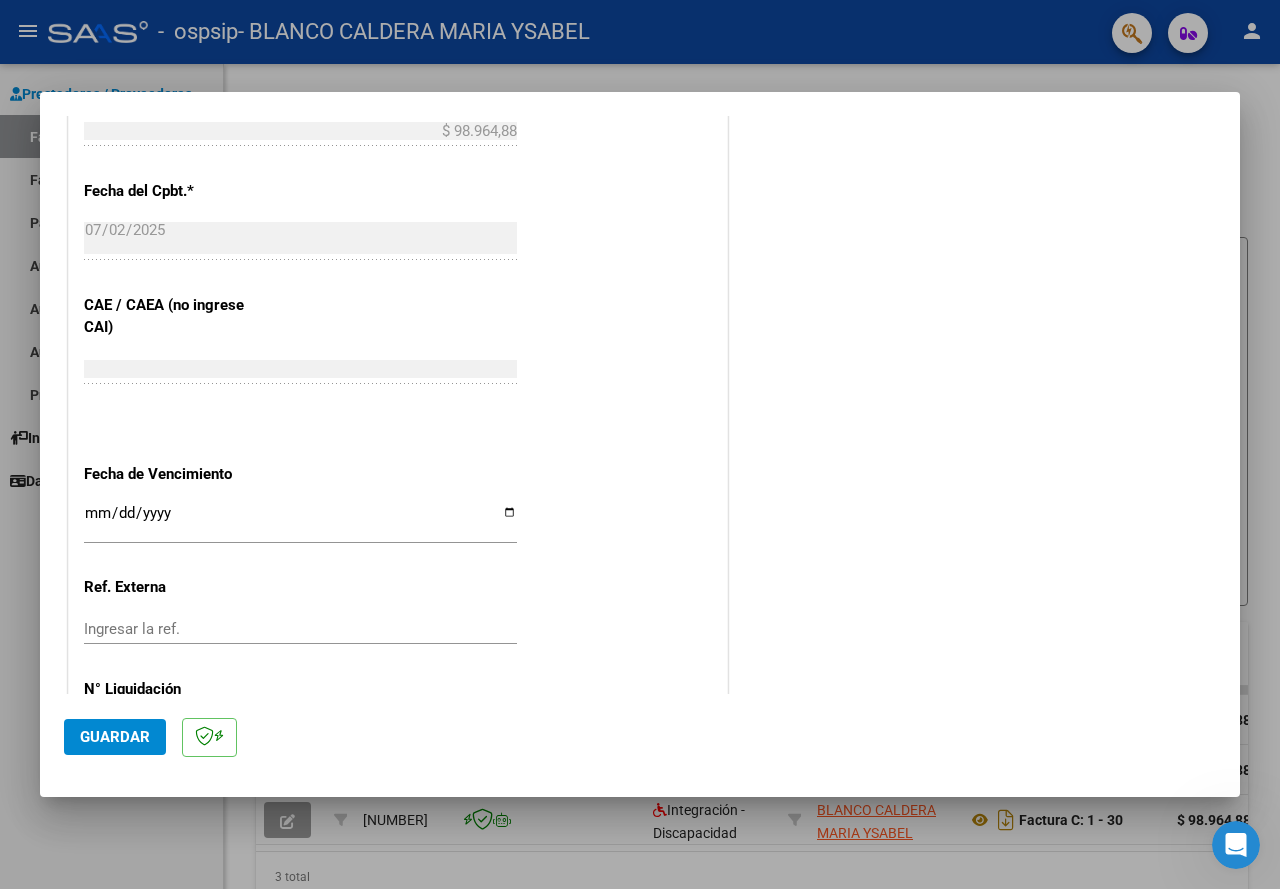 scroll, scrollTop: 1190, scrollLeft: 0, axis: vertical 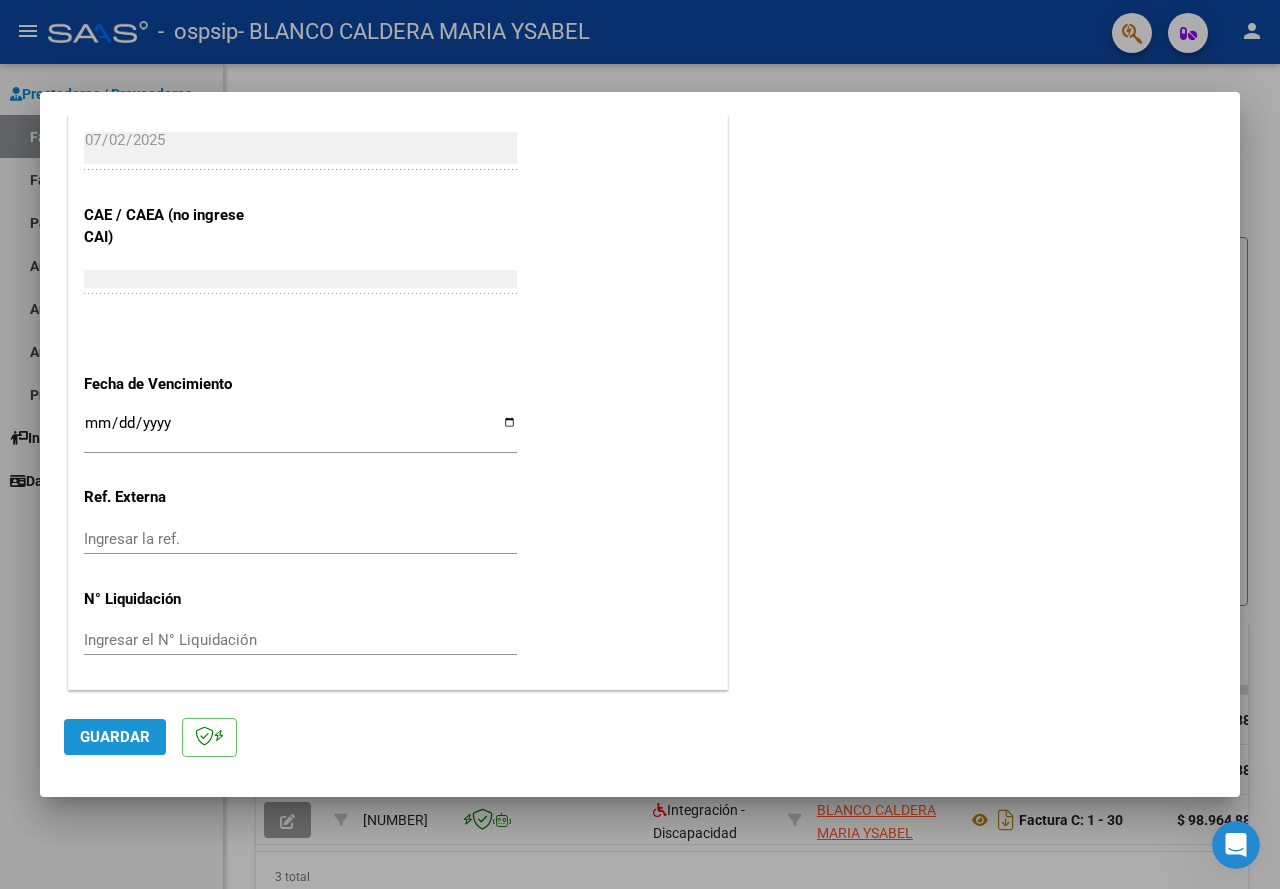 click on "Guardar" 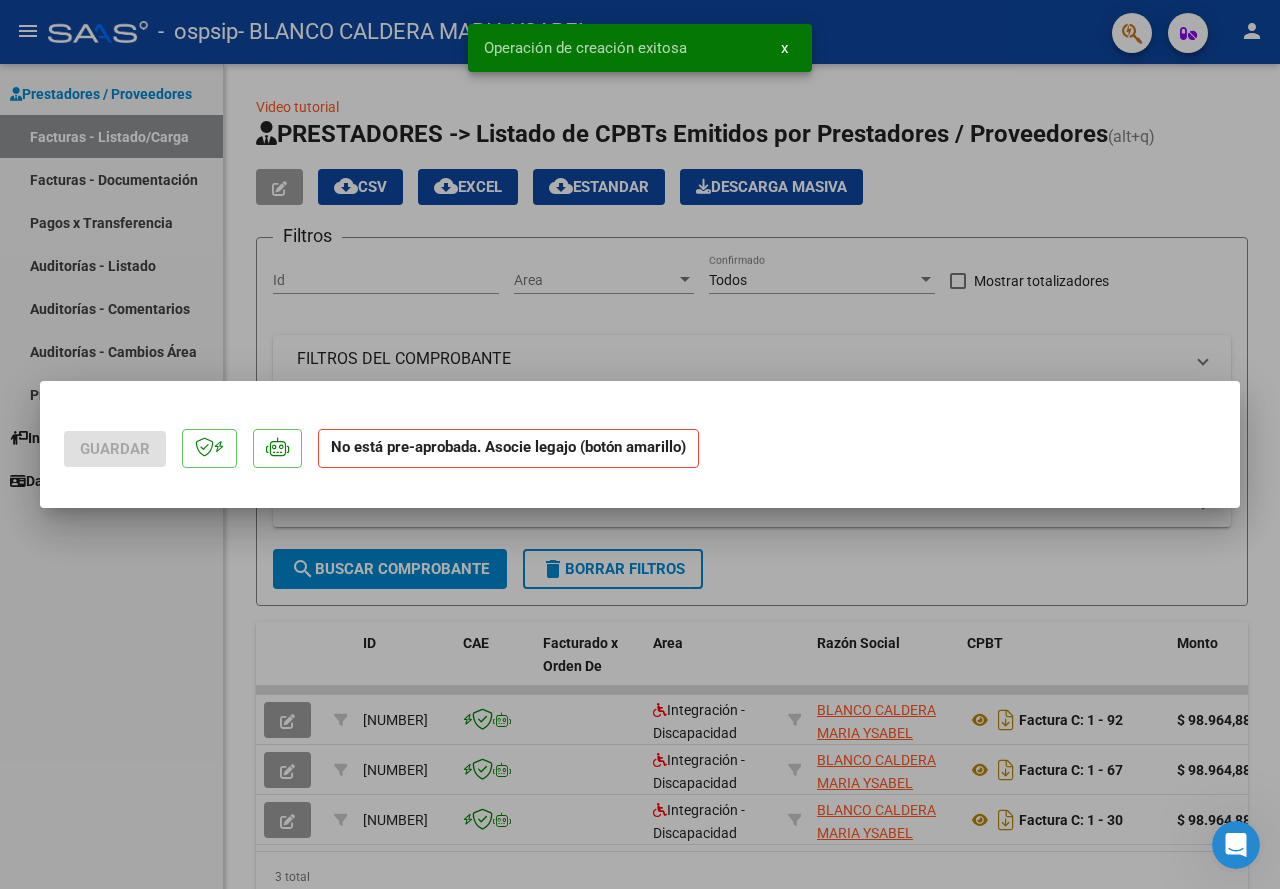 scroll, scrollTop: 0, scrollLeft: 0, axis: both 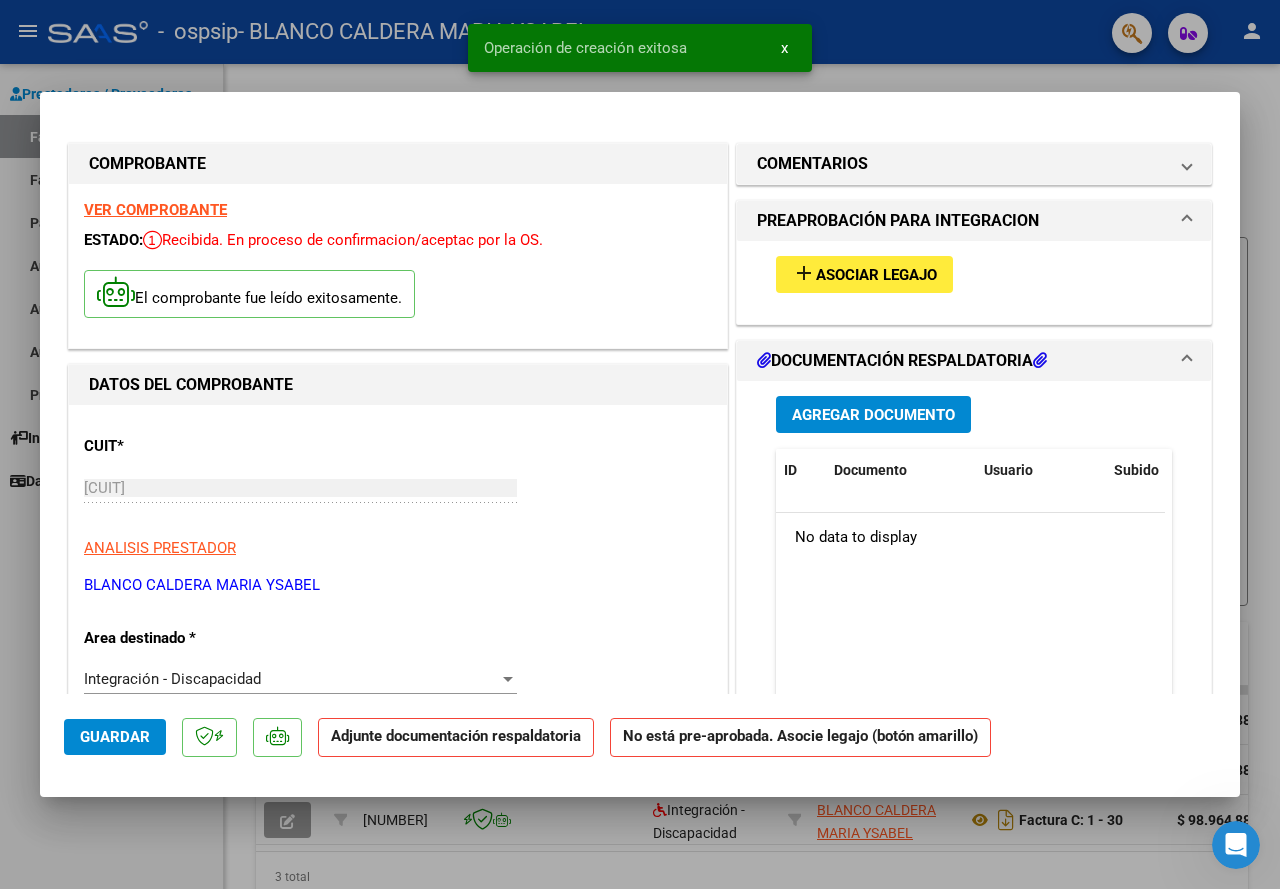 click on "Asociar Legajo" at bounding box center [876, 275] 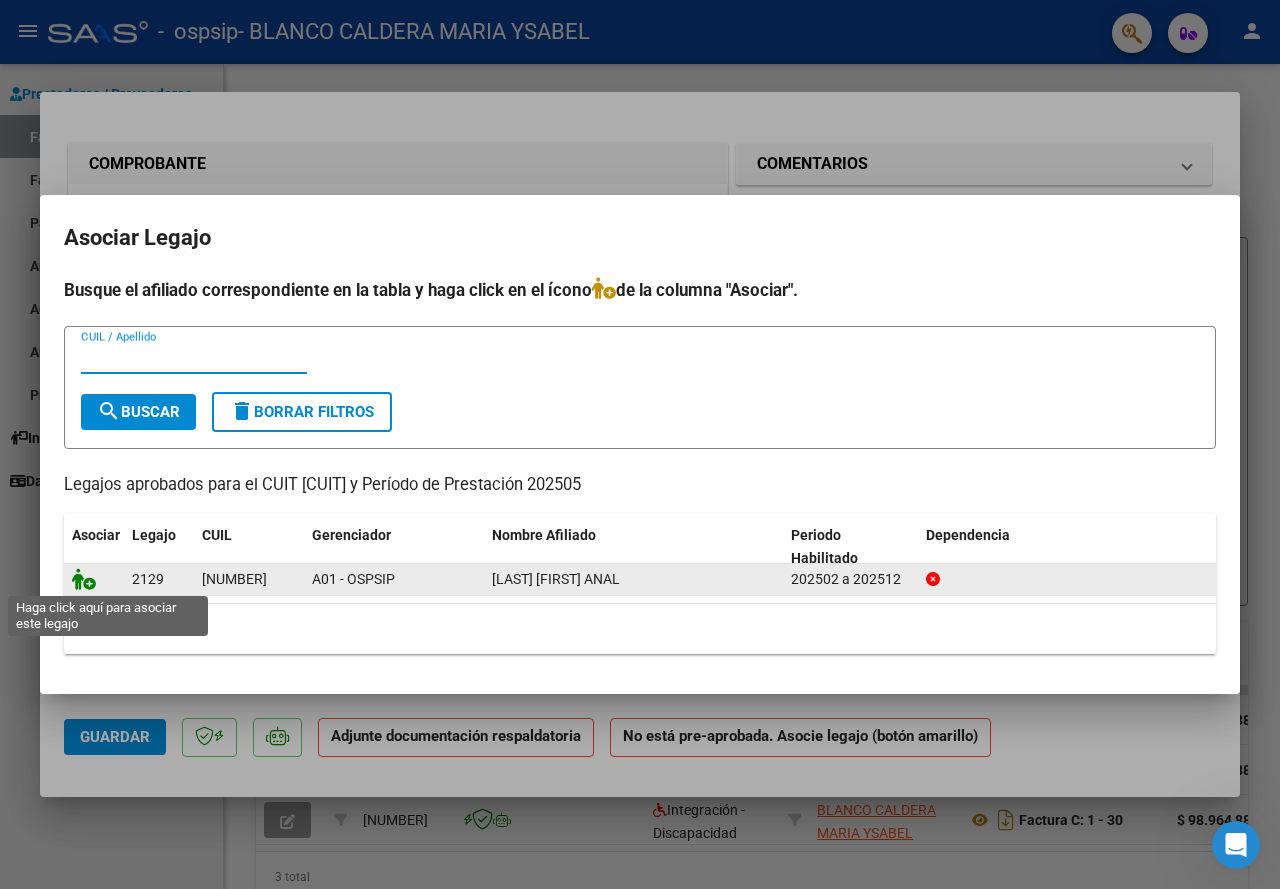 click 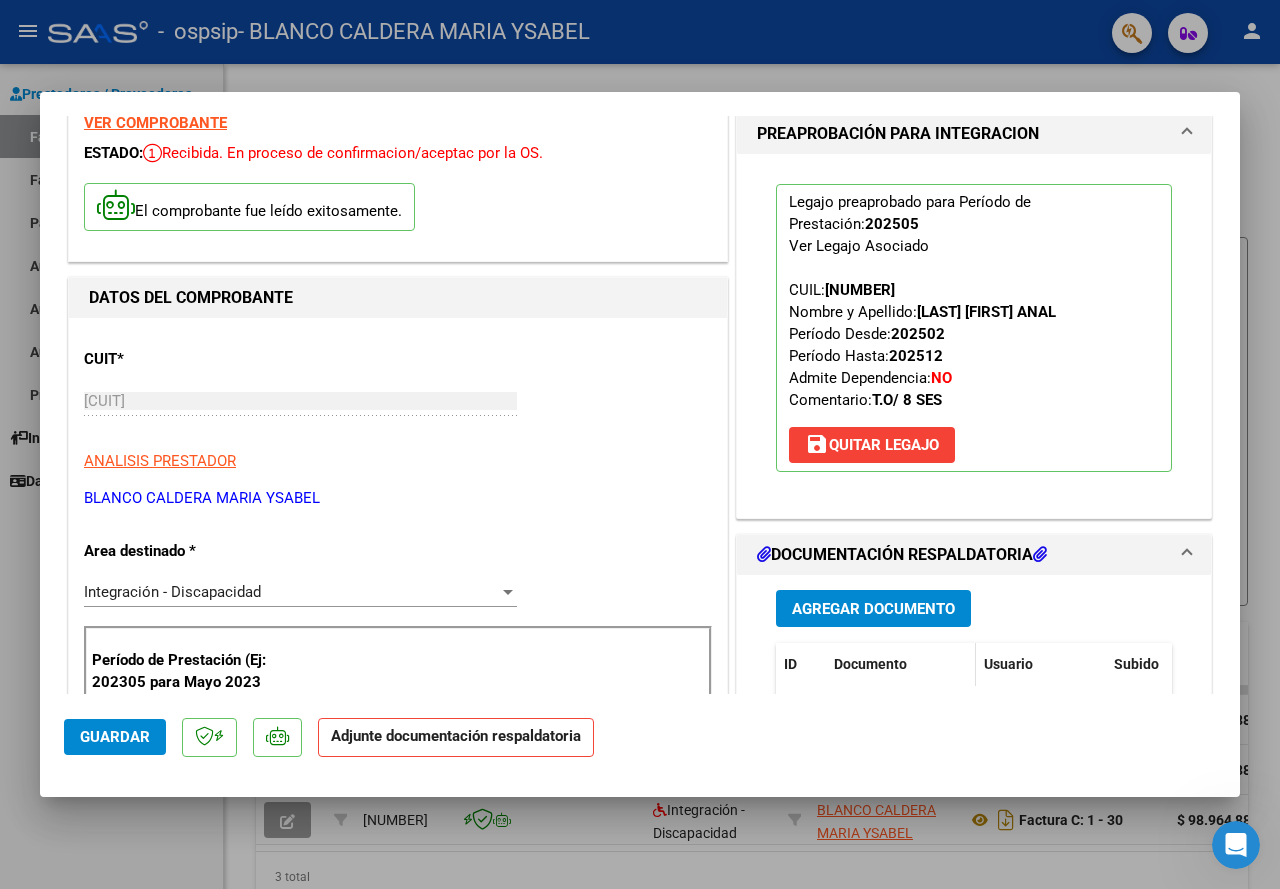 scroll, scrollTop: 200, scrollLeft: 0, axis: vertical 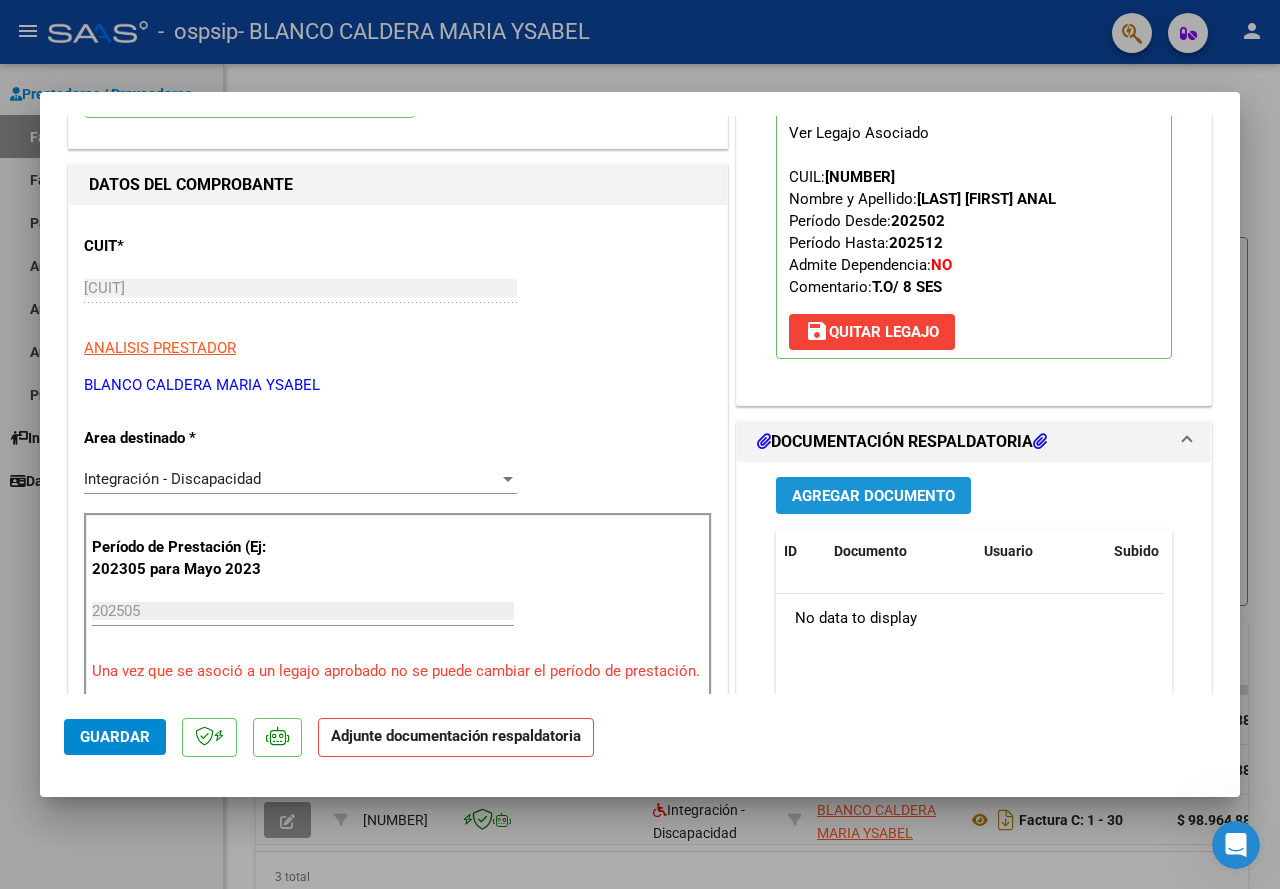 click on "Agregar Documento" at bounding box center (873, 496) 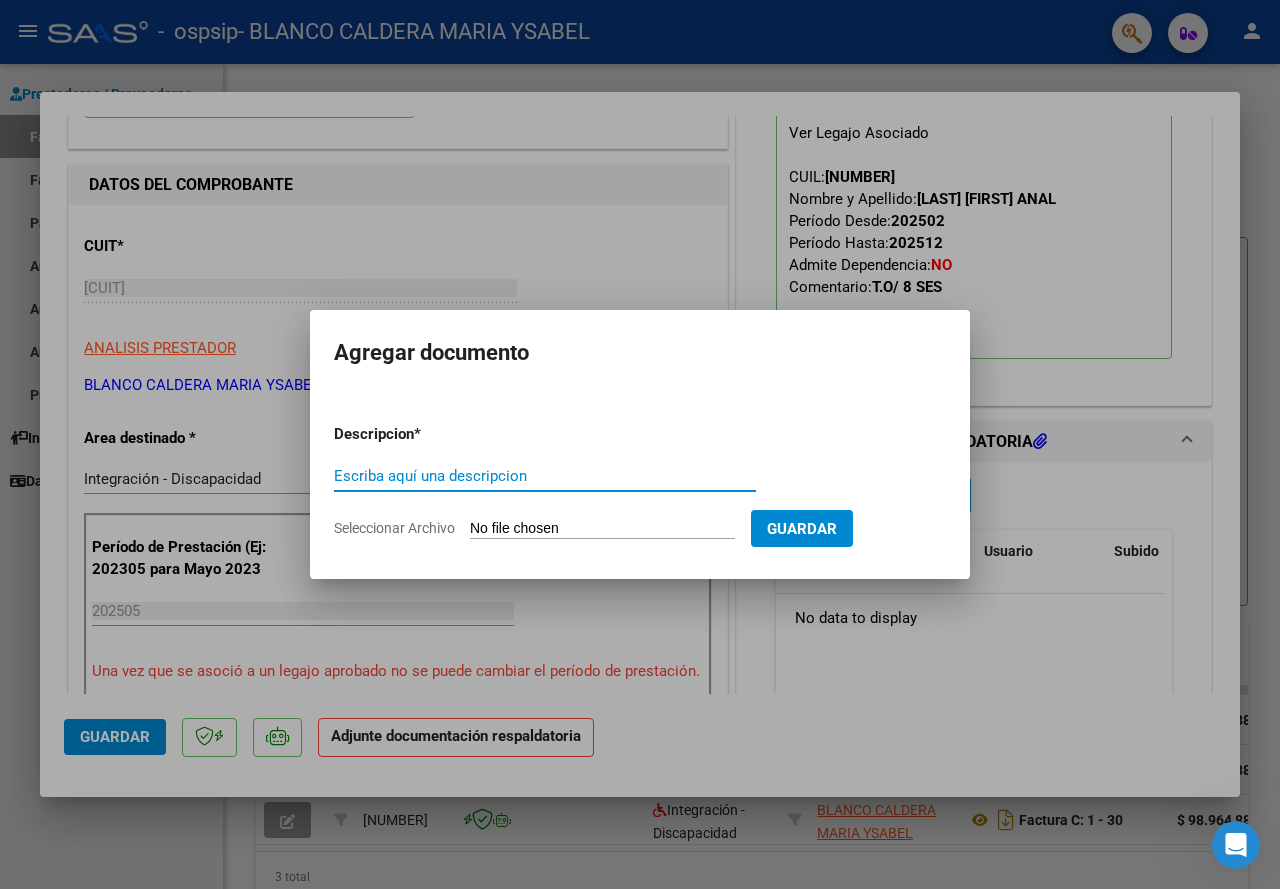 click on "Escriba aquí una descripcion" at bounding box center (545, 476) 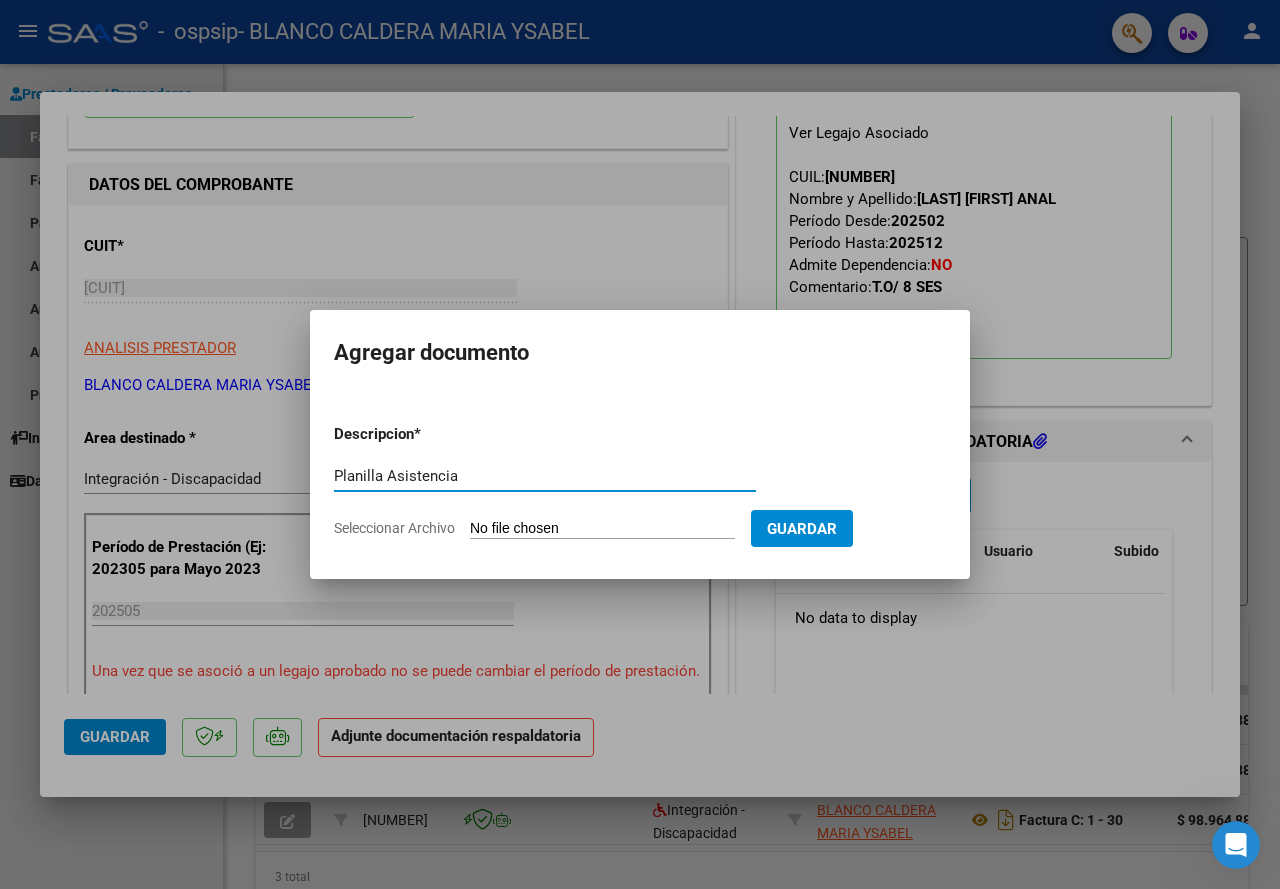 type on "Planilla Asistencia" 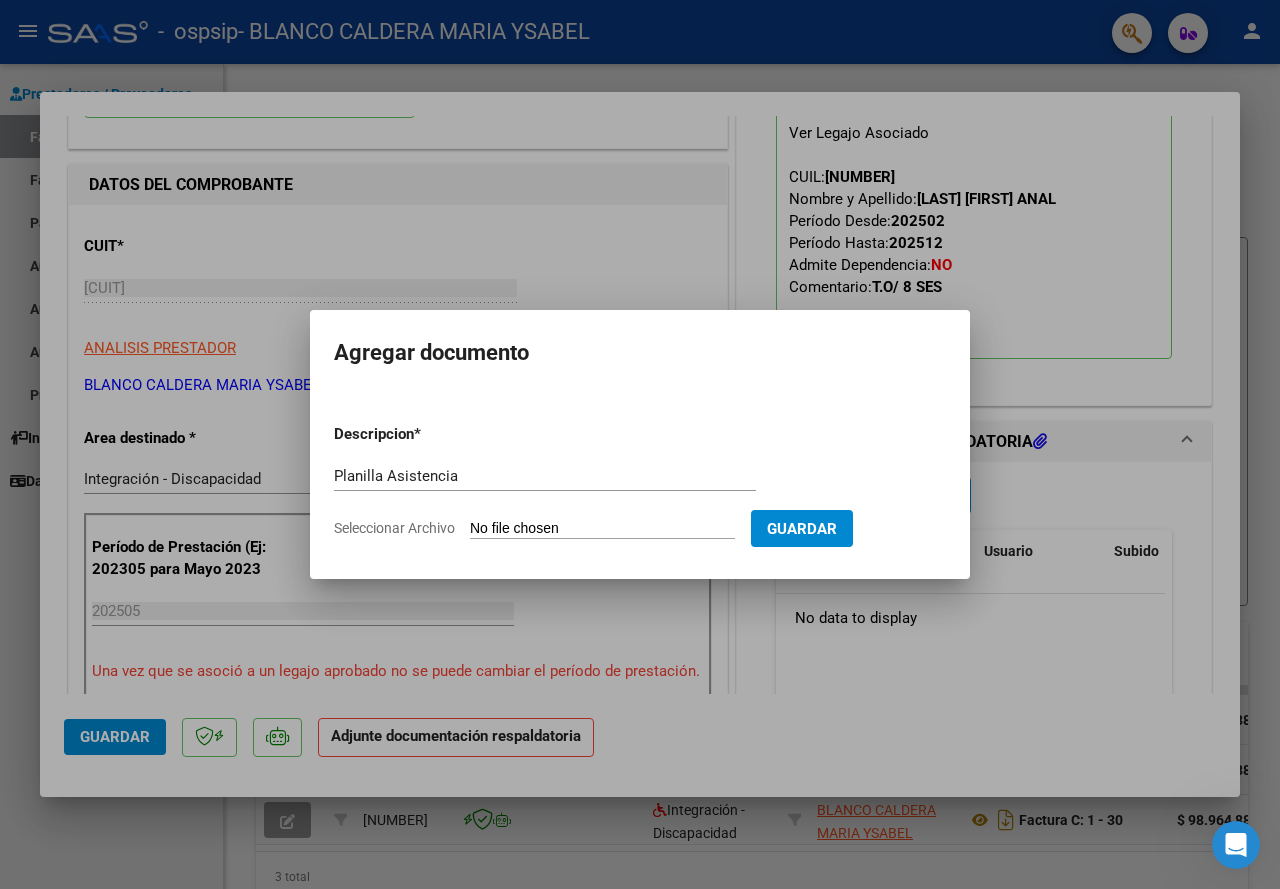 click on "Seleccionar Archivo" at bounding box center (602, 529) 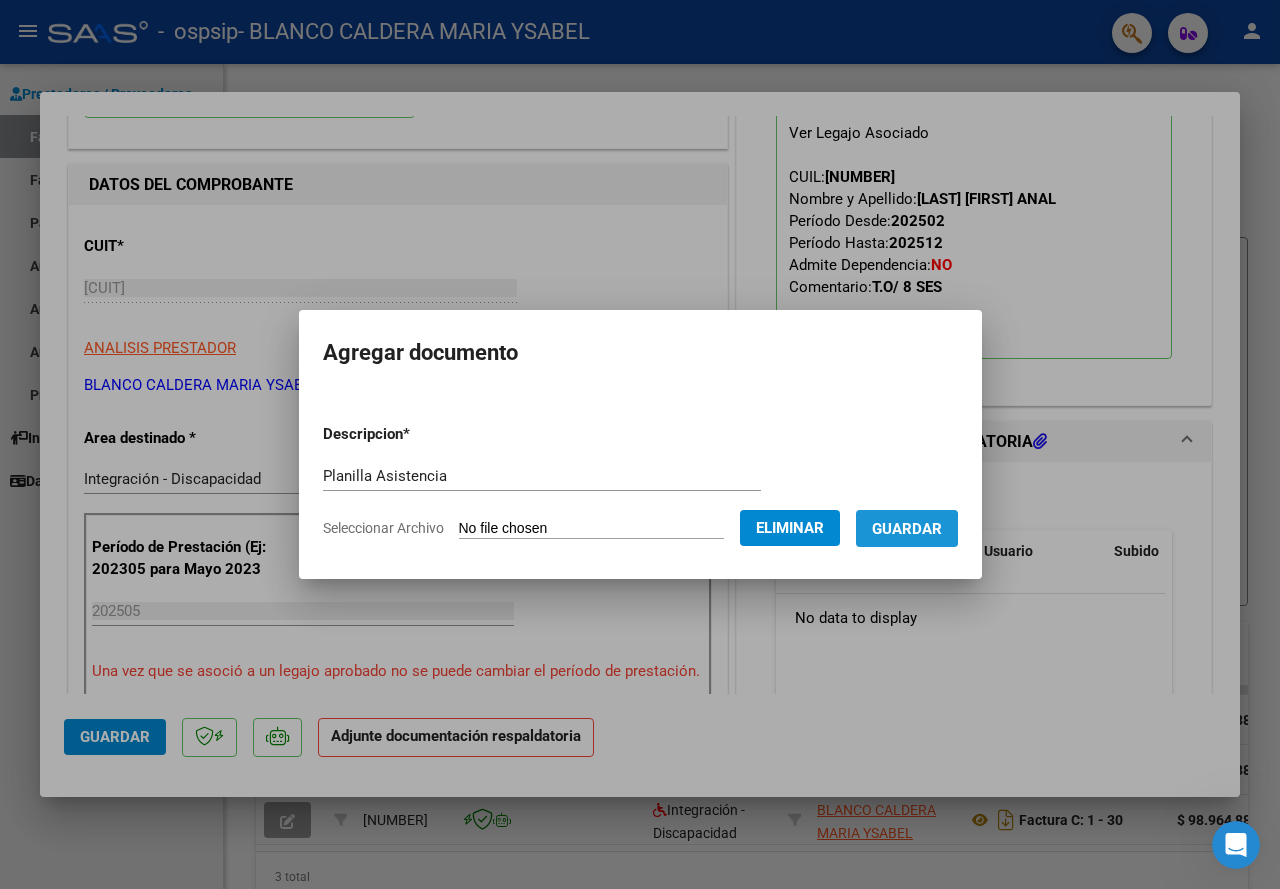 click on "Guardar" at bounding box center [907, 529] 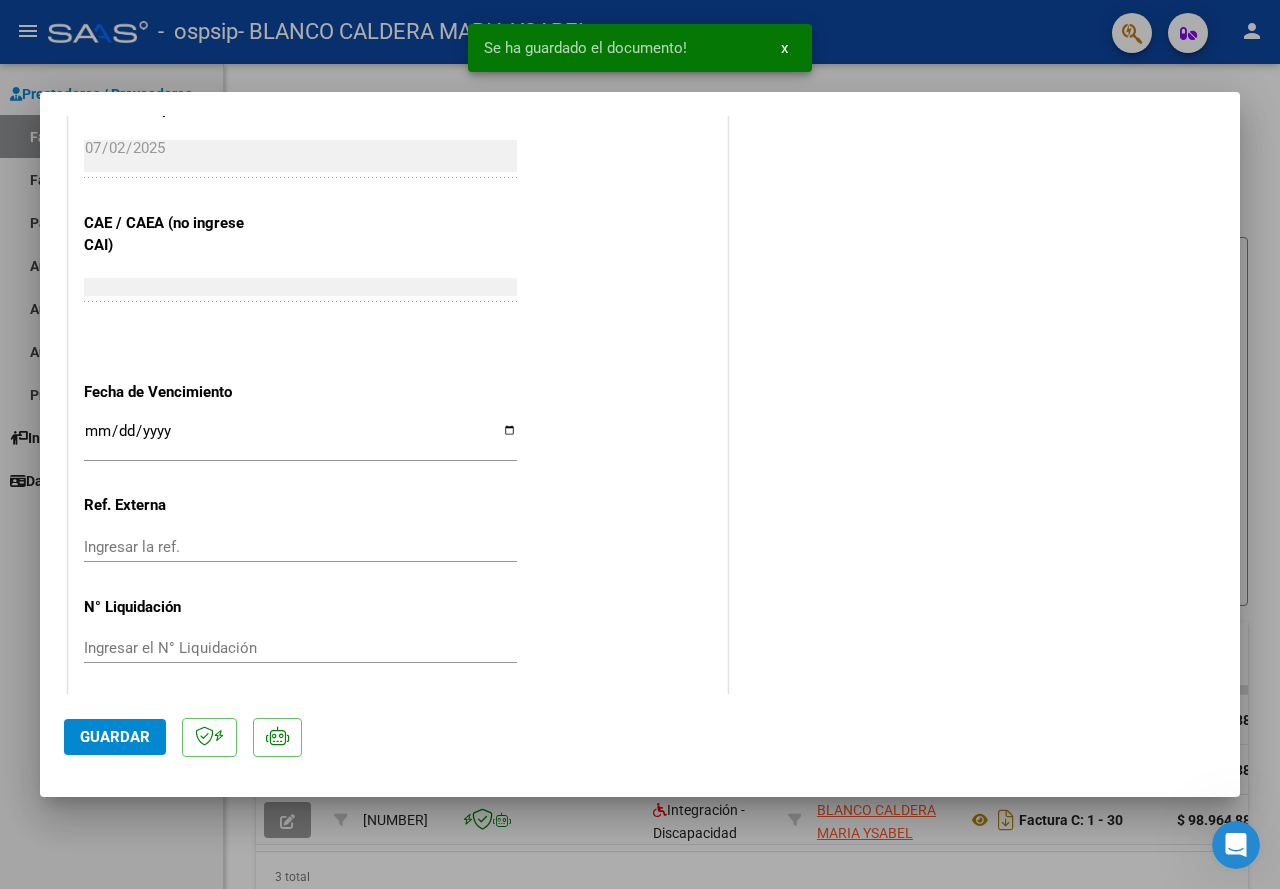 scroll, scrollTop: 1235, scrollLeft: 0, axis: vertical 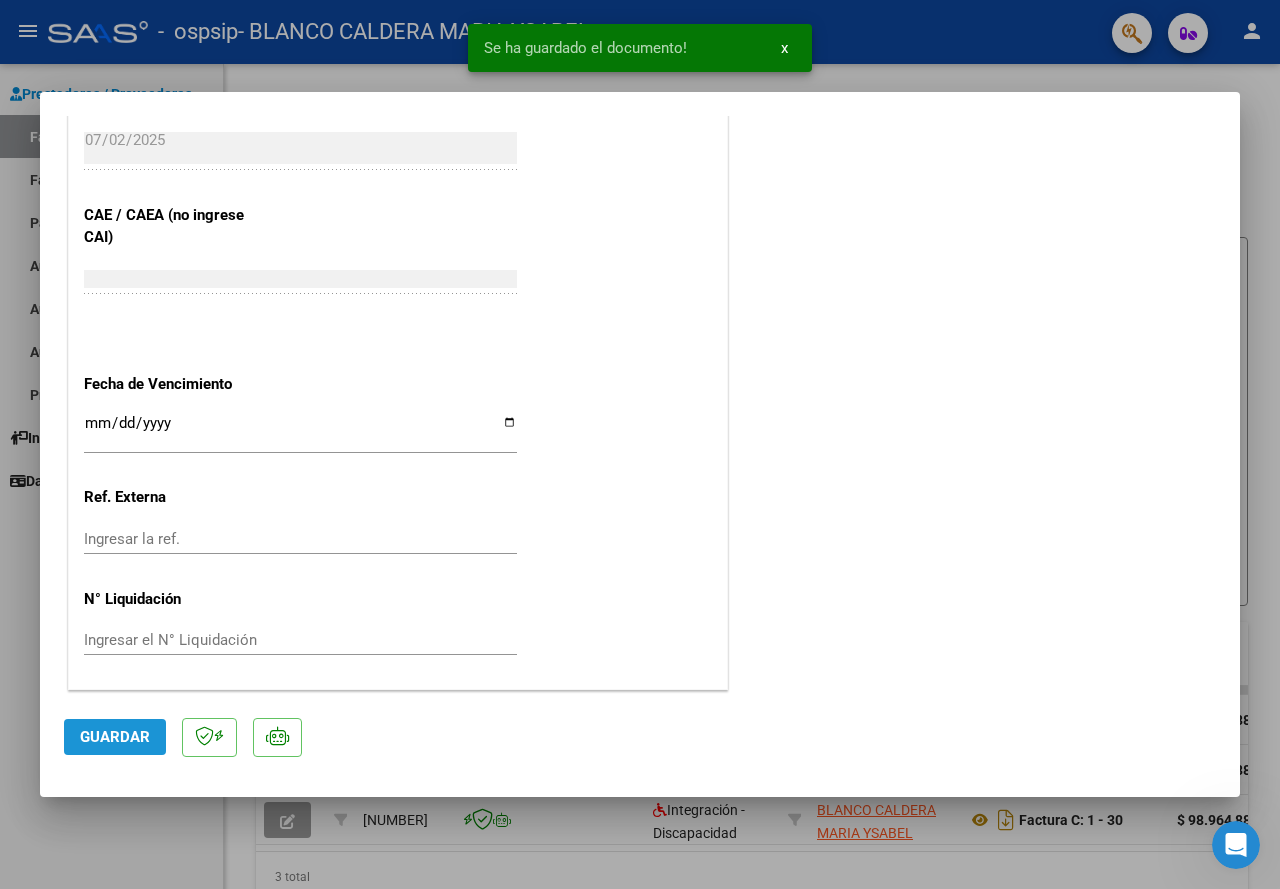 click on "Guardar" 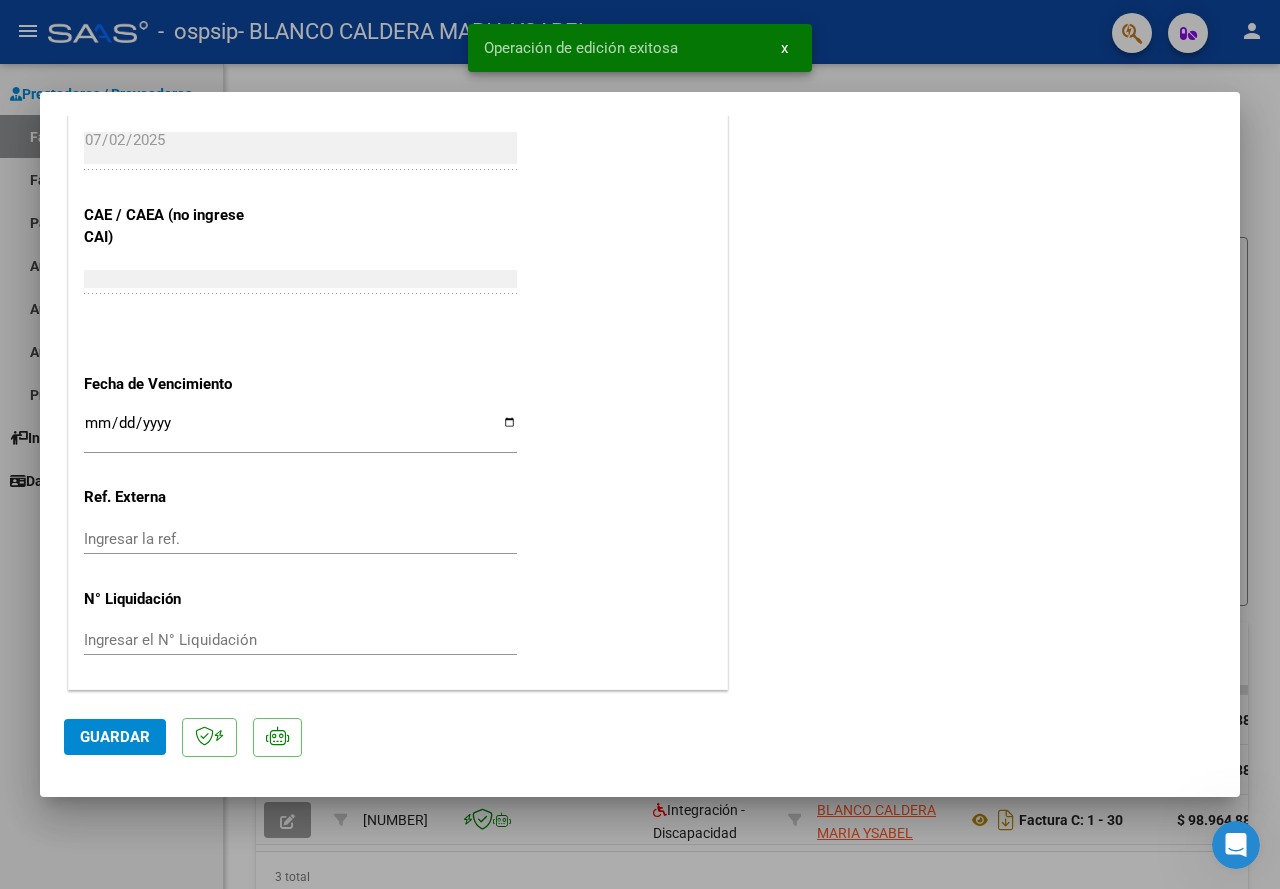 click at bounding box center (640, 444) 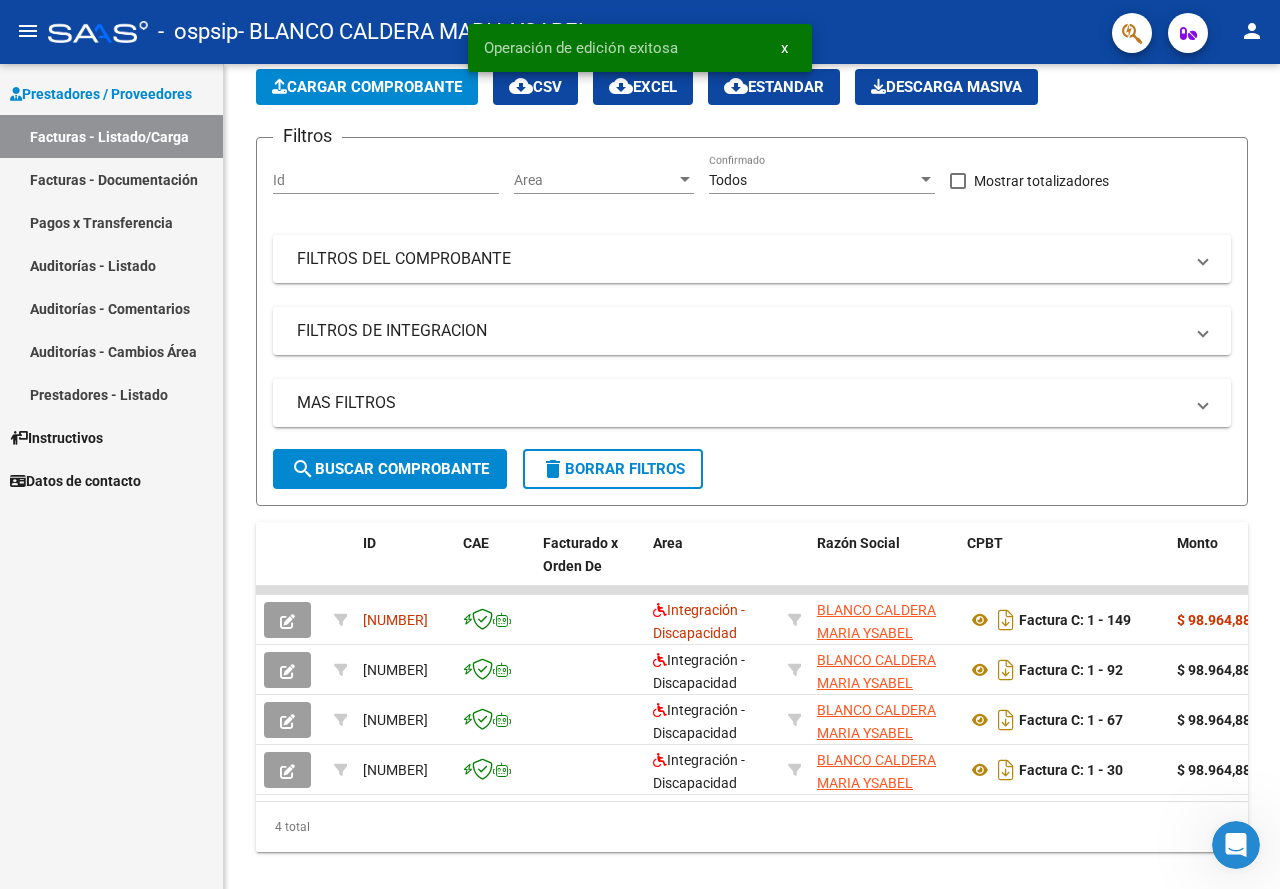 scroll, scrollTop: 143, scrollLeft: 0, axis: vertical 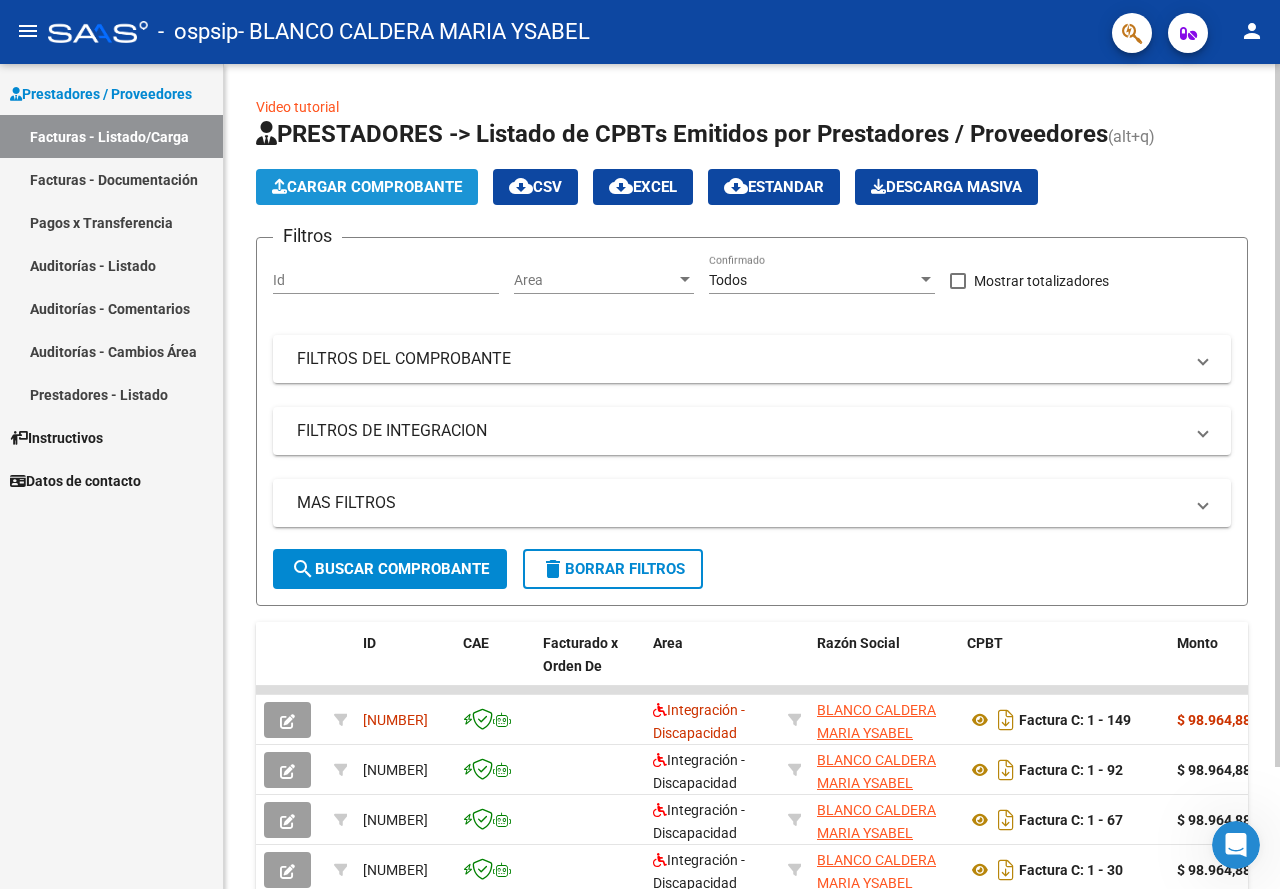 click on "Cargar Comprobante" 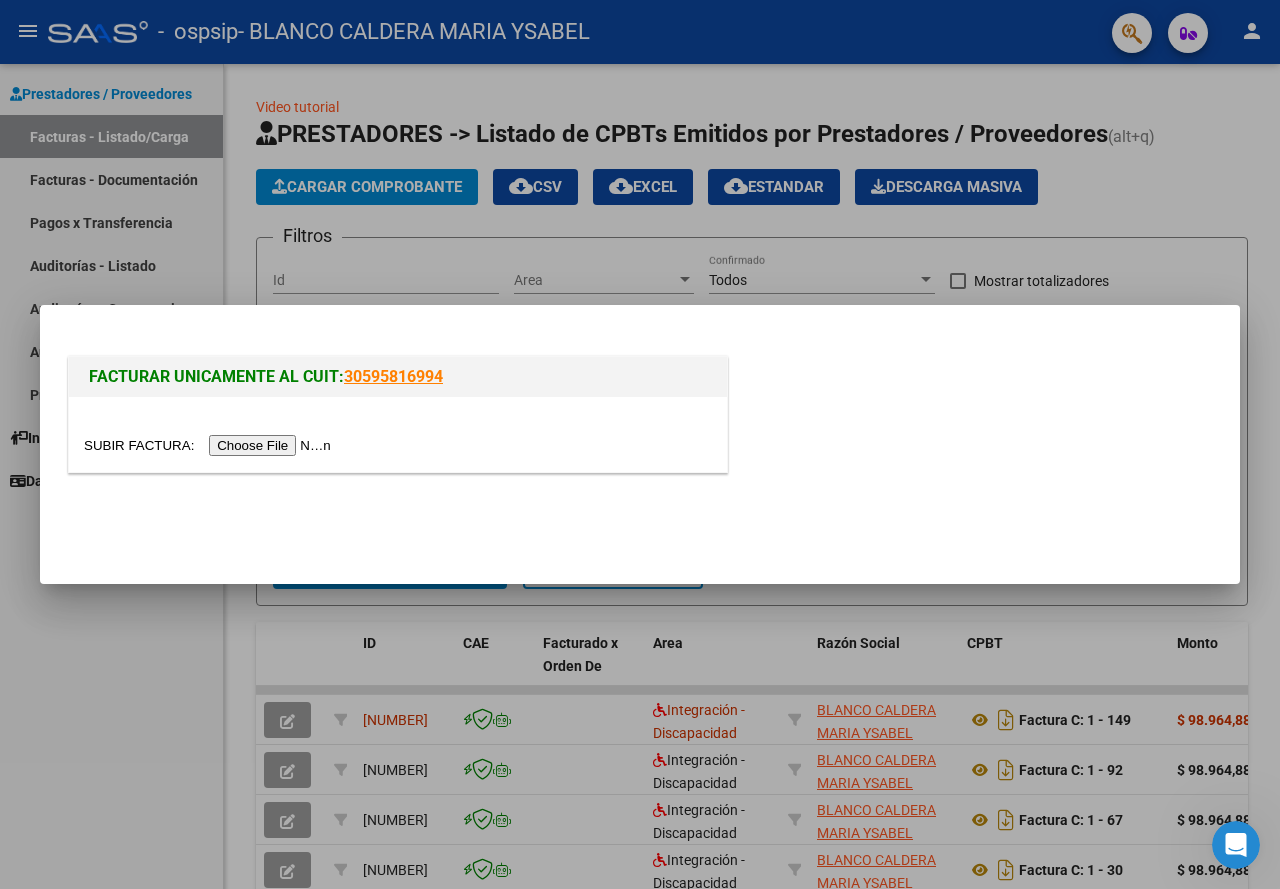 click at bounding box center [210, 445] 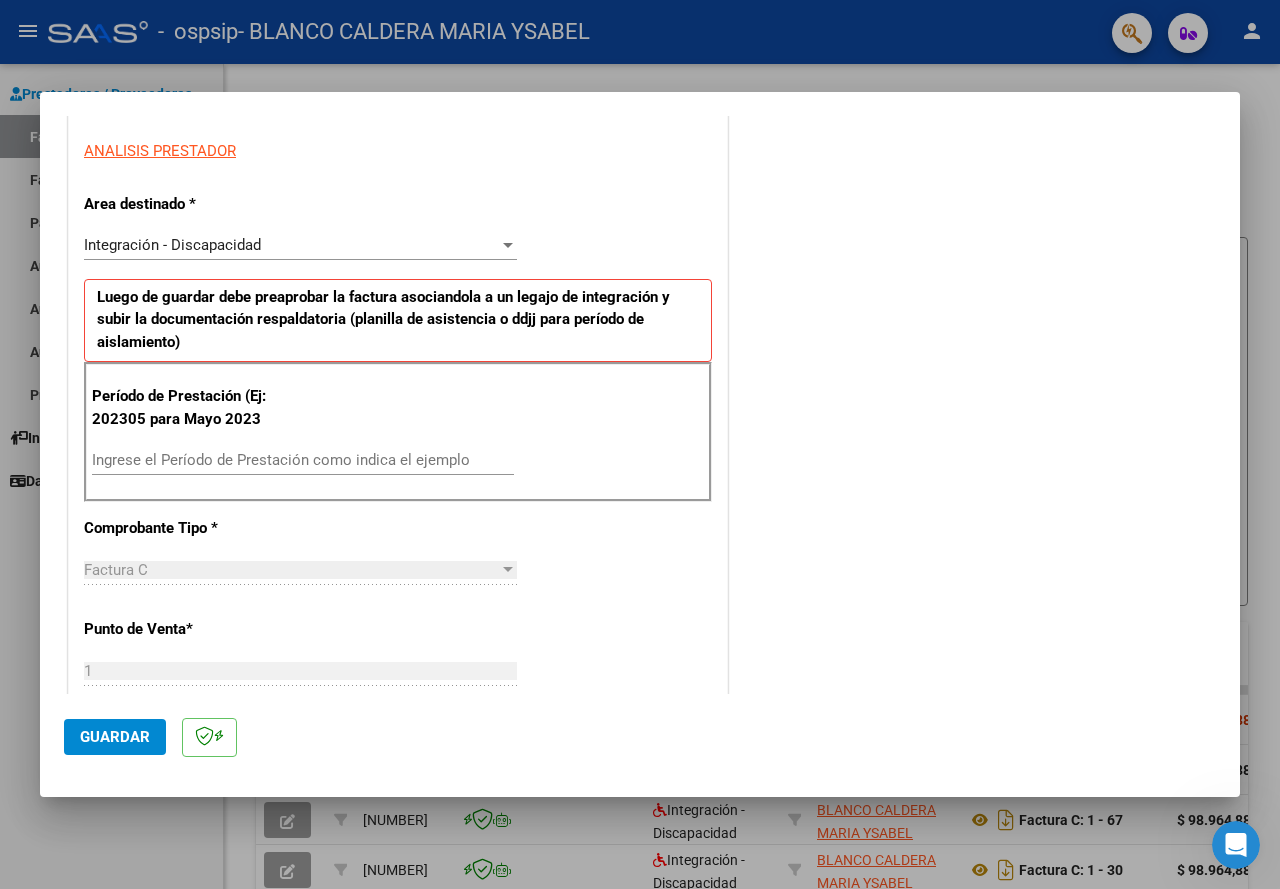 scroll, scrollTop: 400, scrollLeft: 0, axis: vertical 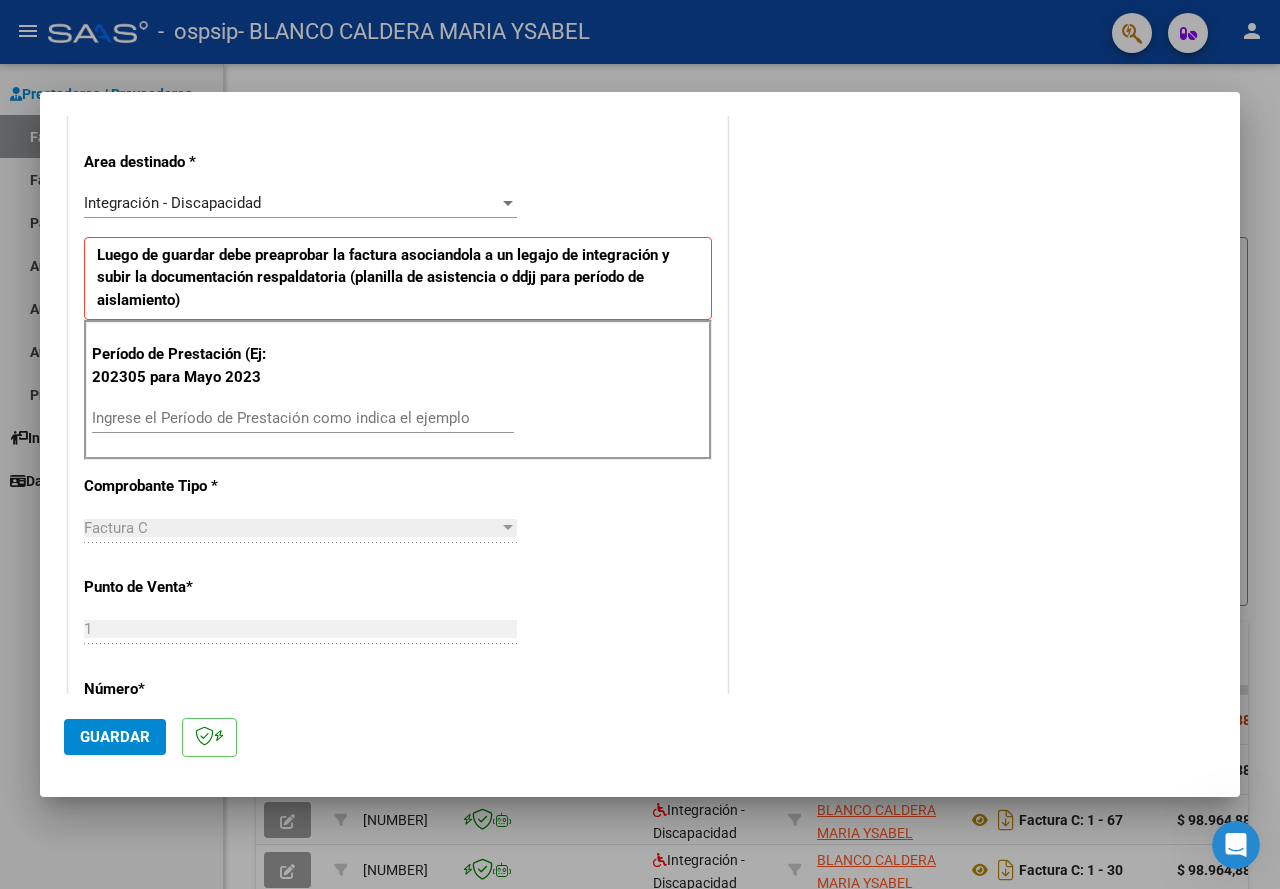click on "Ingrese el Período de Prestación como indica el ejemplo" at bounding box center [303, 418] 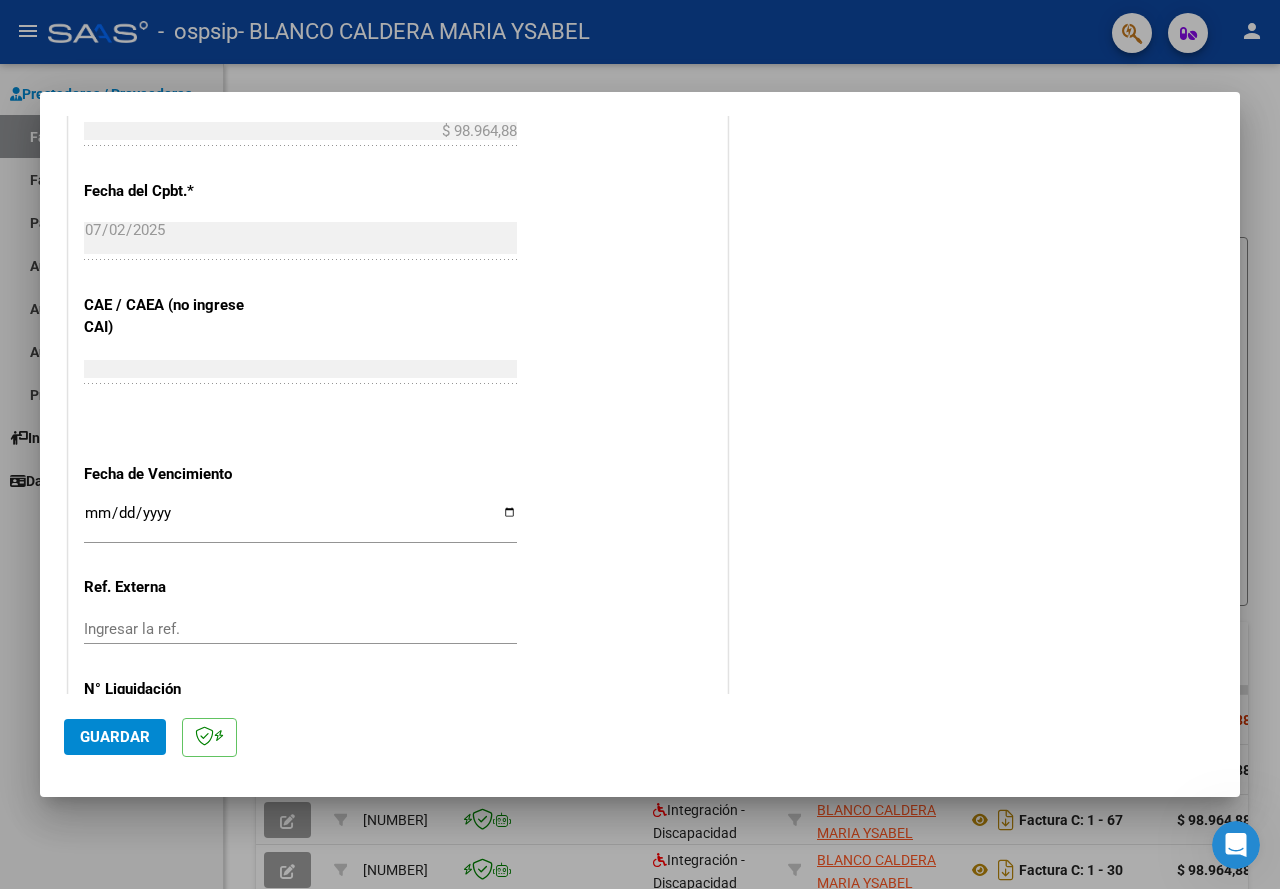 scroll, scrollTop: 1190, scrollLeft: 0, axis: vertical 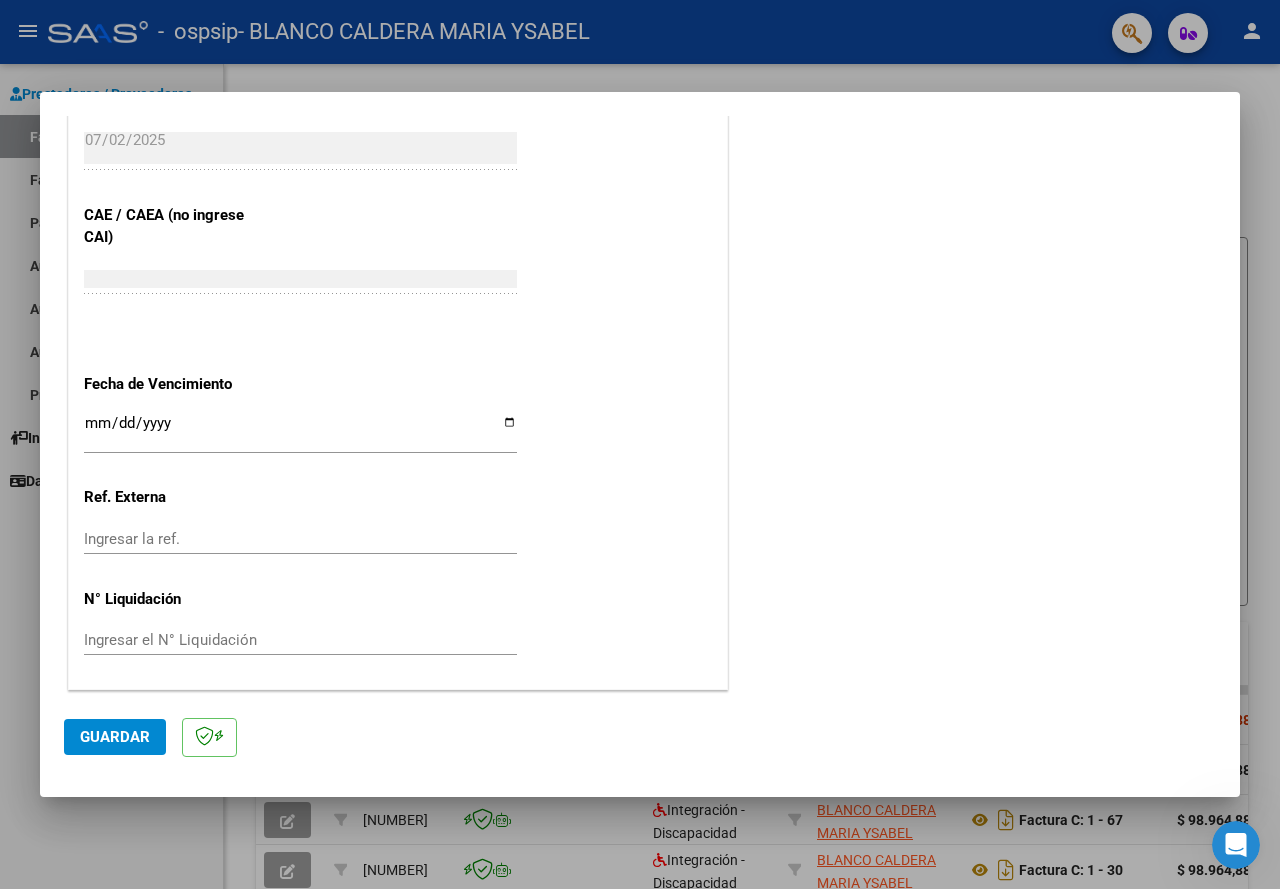 type on "202506" 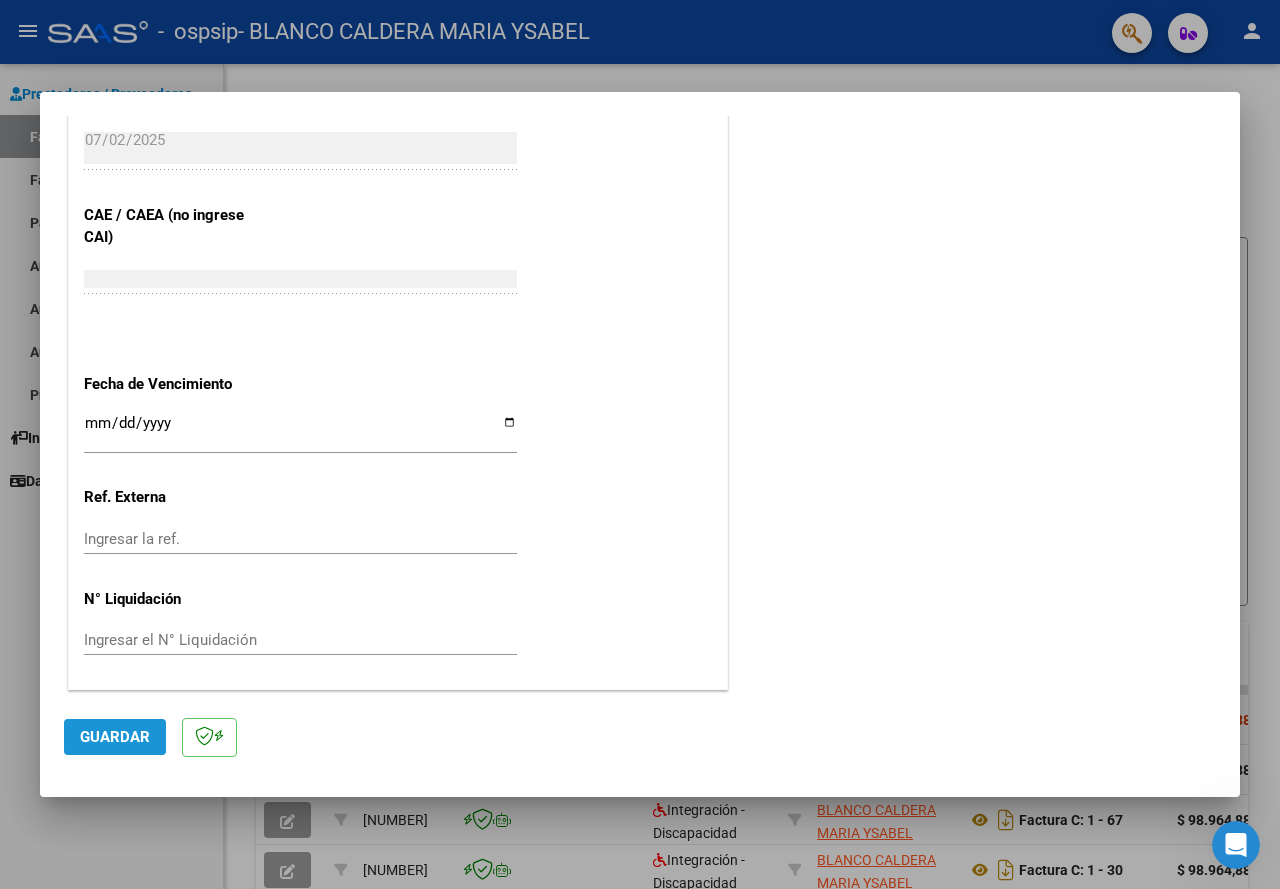 click on "Guardar" 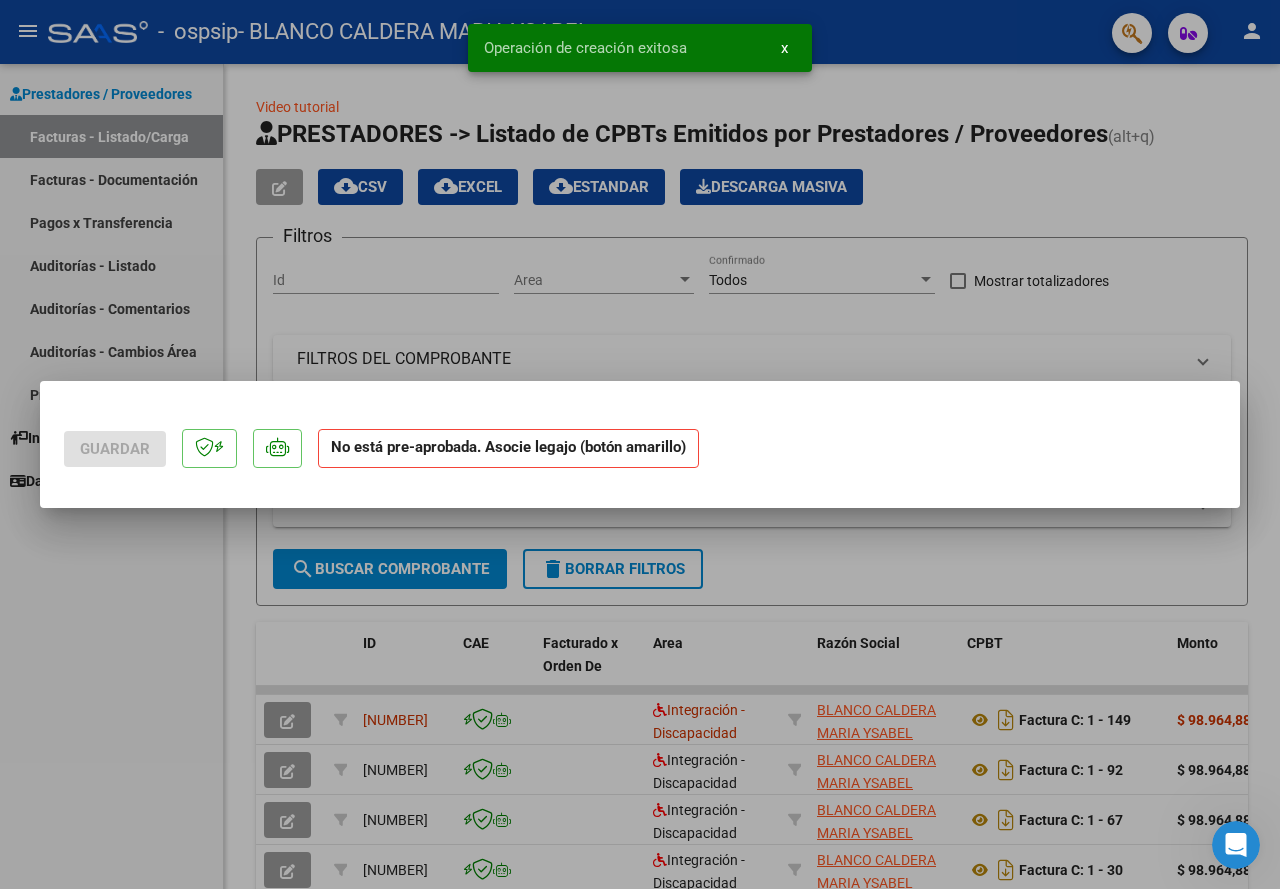 scroll, scrollTop: 0, scrollLeft: 0, axis: both 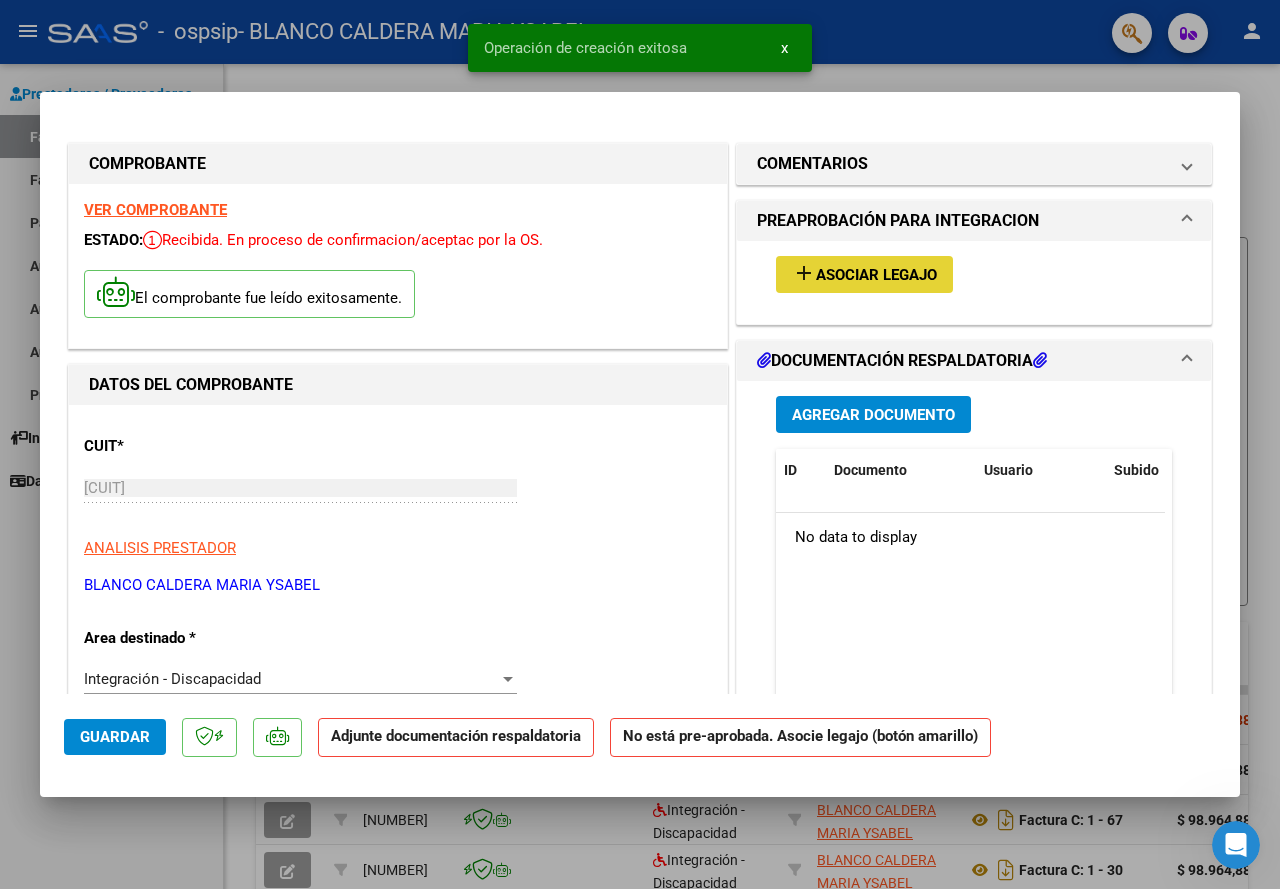 click on "Asociar Legajo" at bounding box center (876, 275) 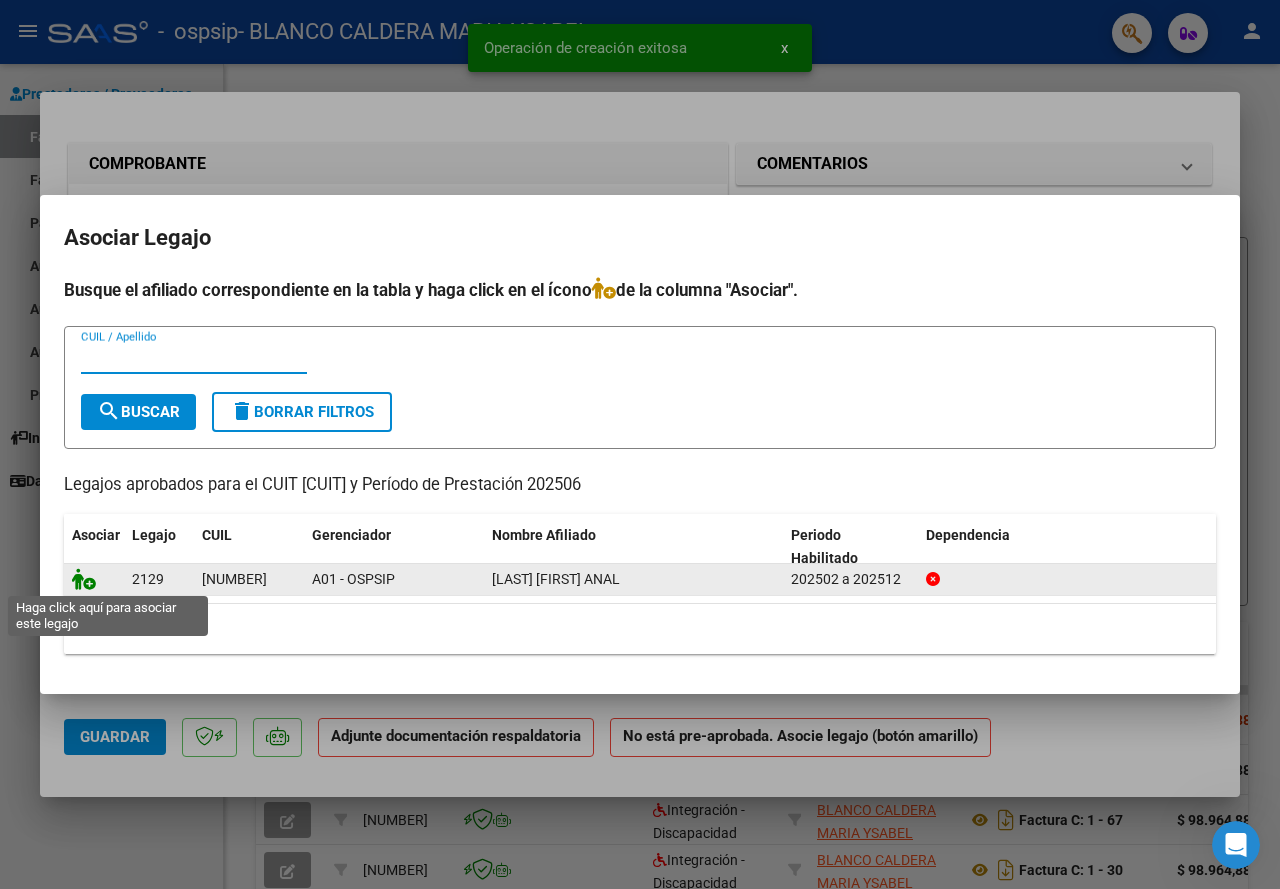 click 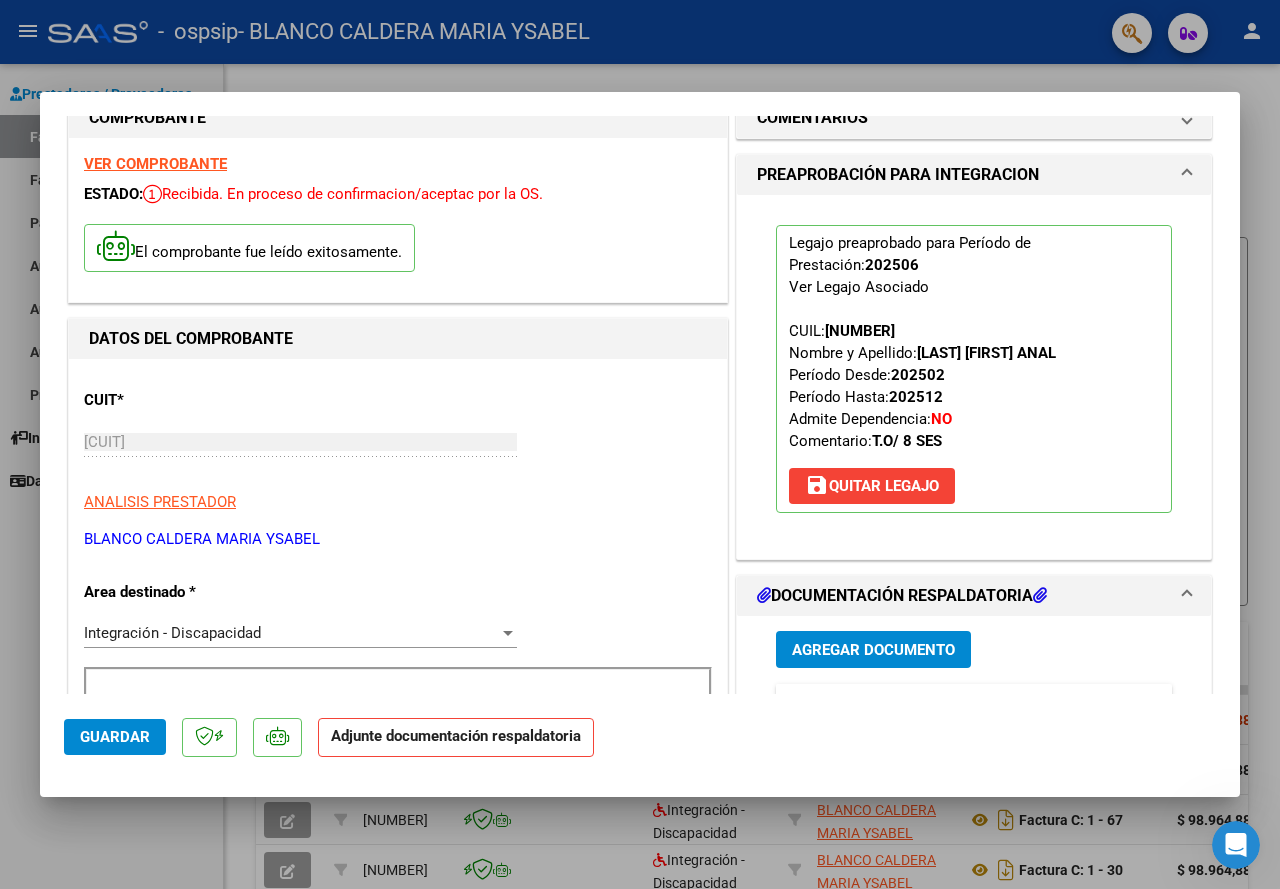 scroll, scrollTop: 300, scrollLeft: 0, axis: vertical 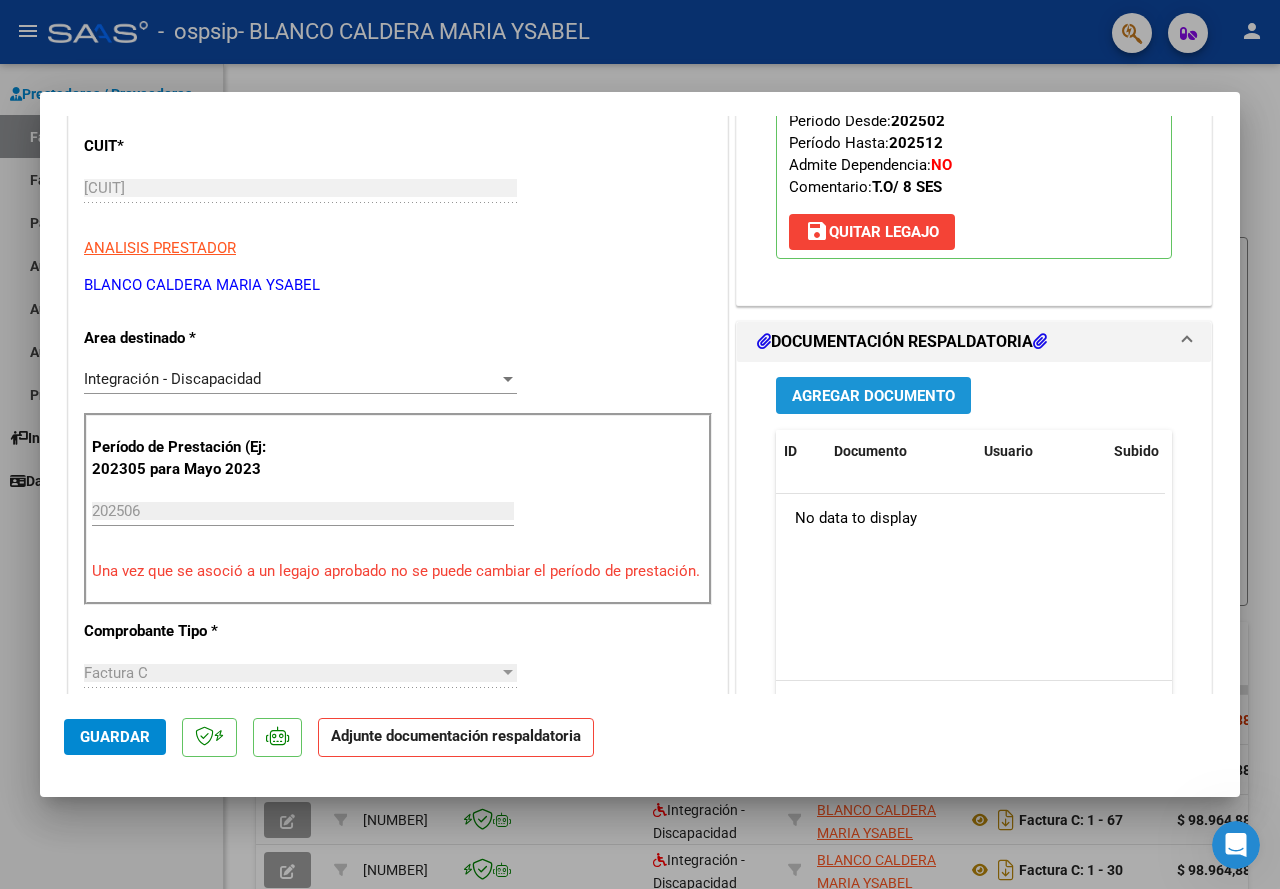 click on "Agregar Documento" at bounding box center (873, 396) 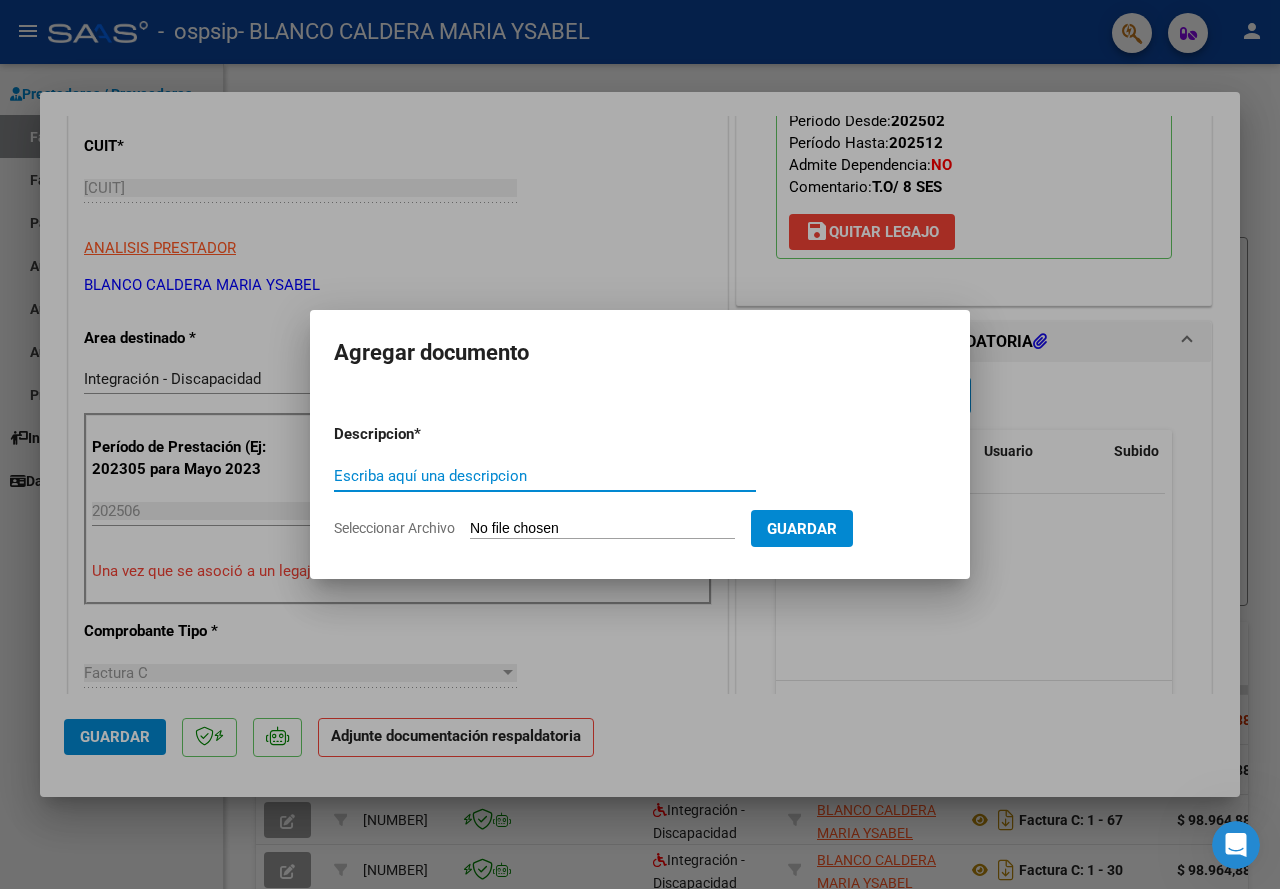 click on "Escriba aquí una descripcion" at bounding box center (545, 476) 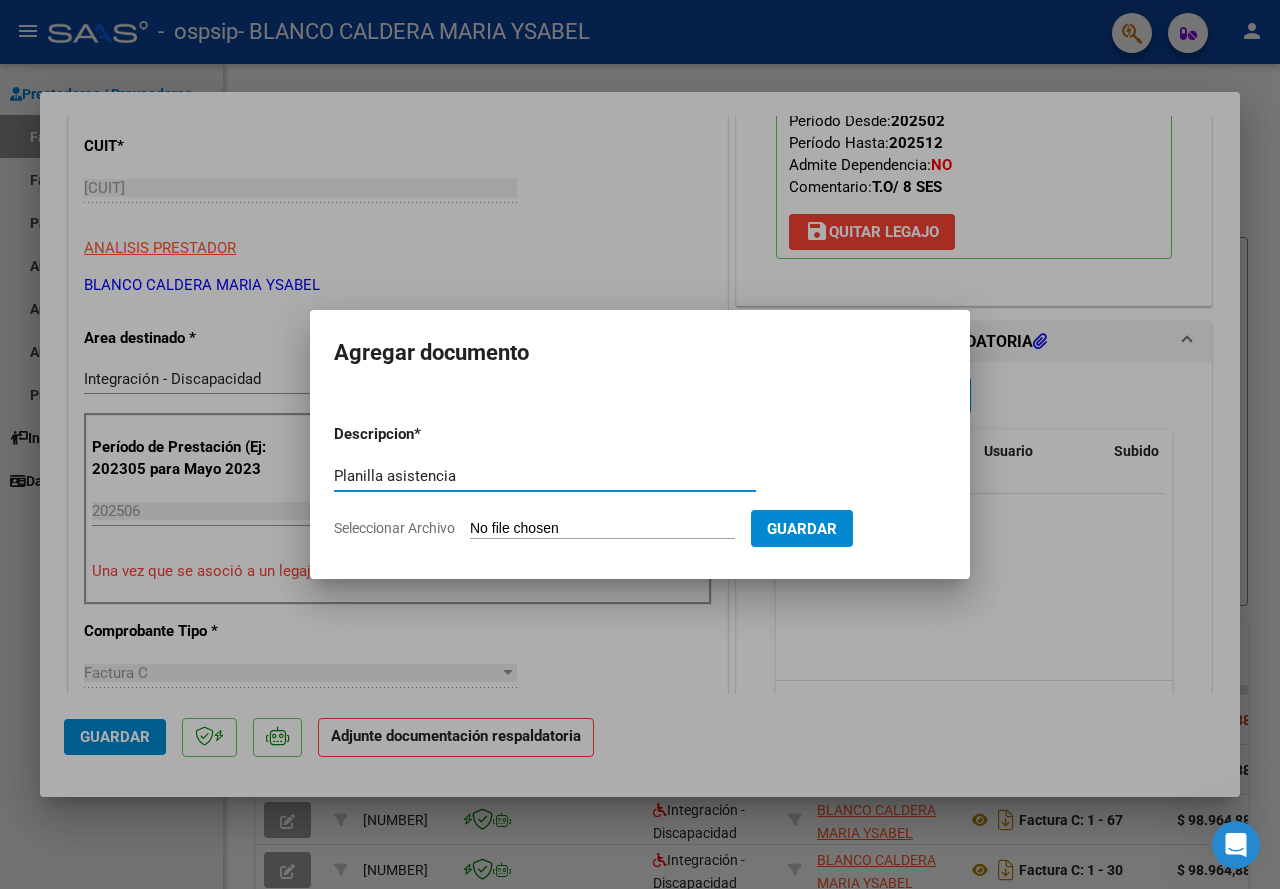 type on "Planilla asistencia" 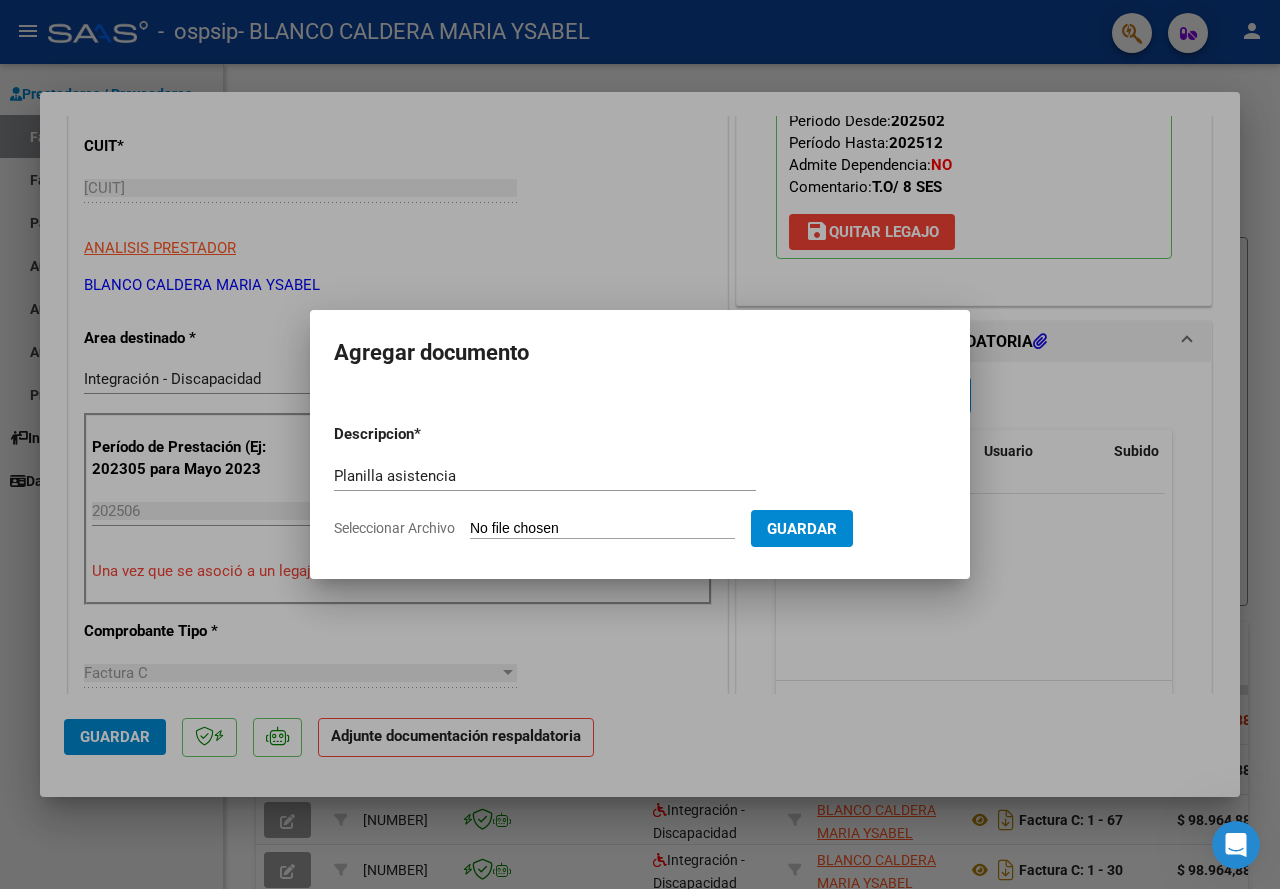type on "C:\fakepath\Asistencia Junio TO.pdf" 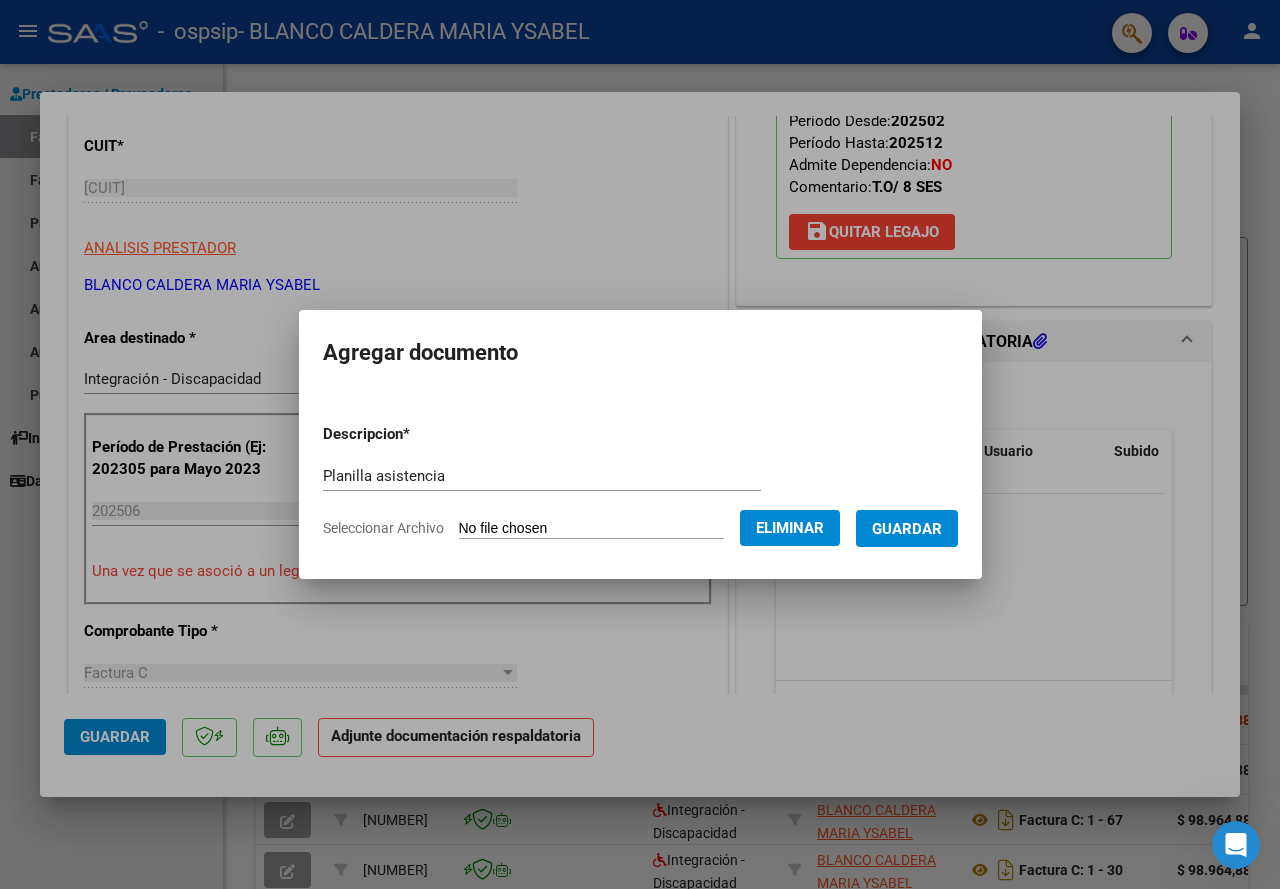click on "Guardar" at bounding box center [907, 529] 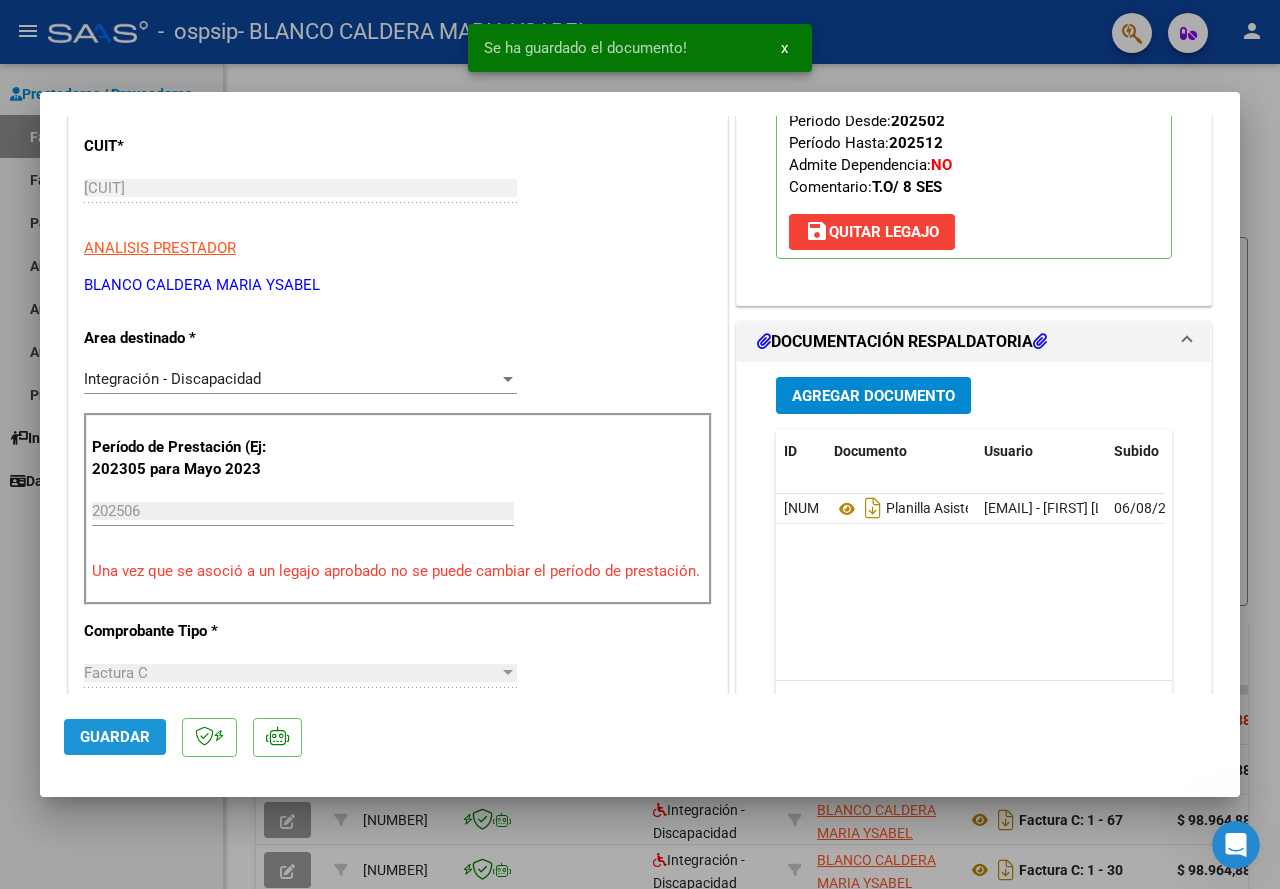 click on "Guardar" 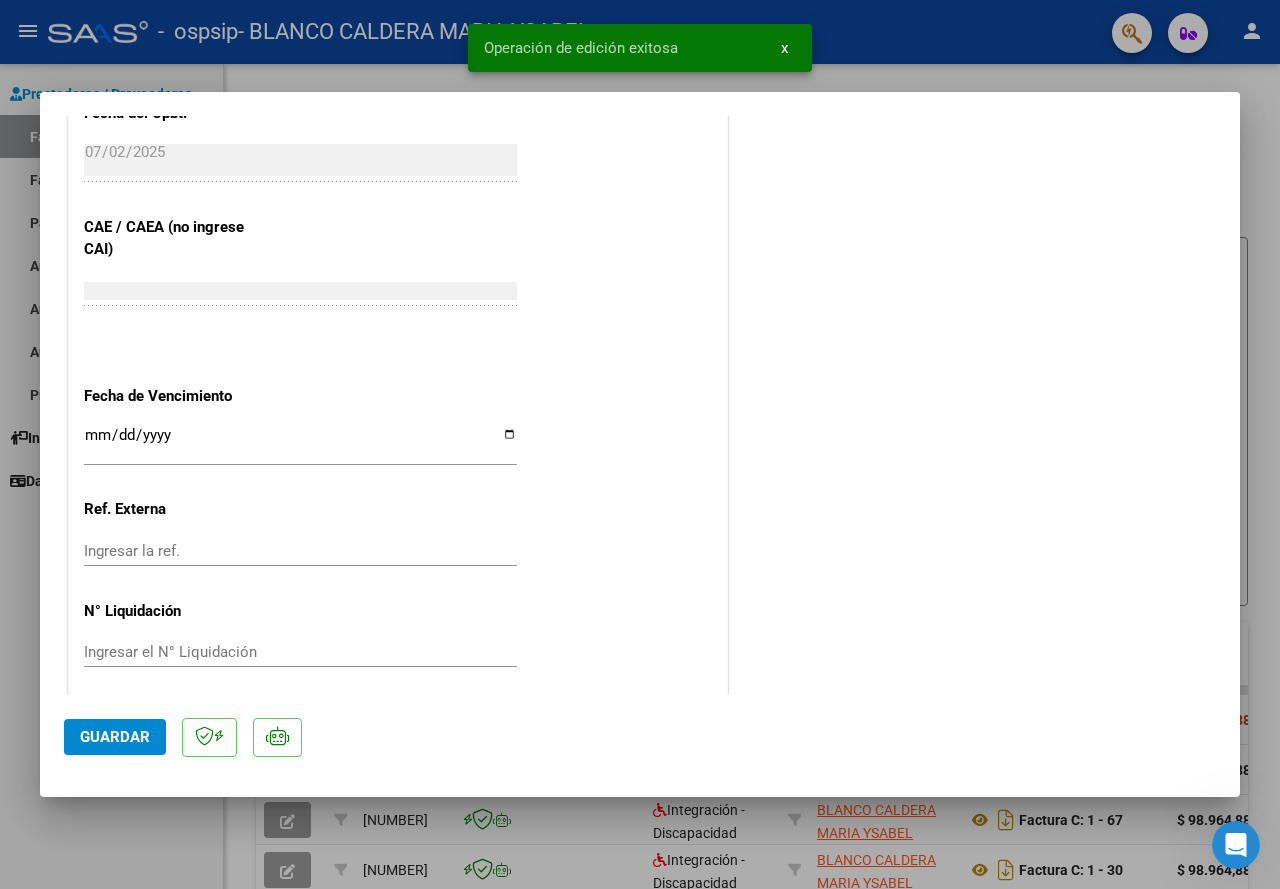 scroll, scrollTop: 1235, scrollLeft: 0, axis: vertical 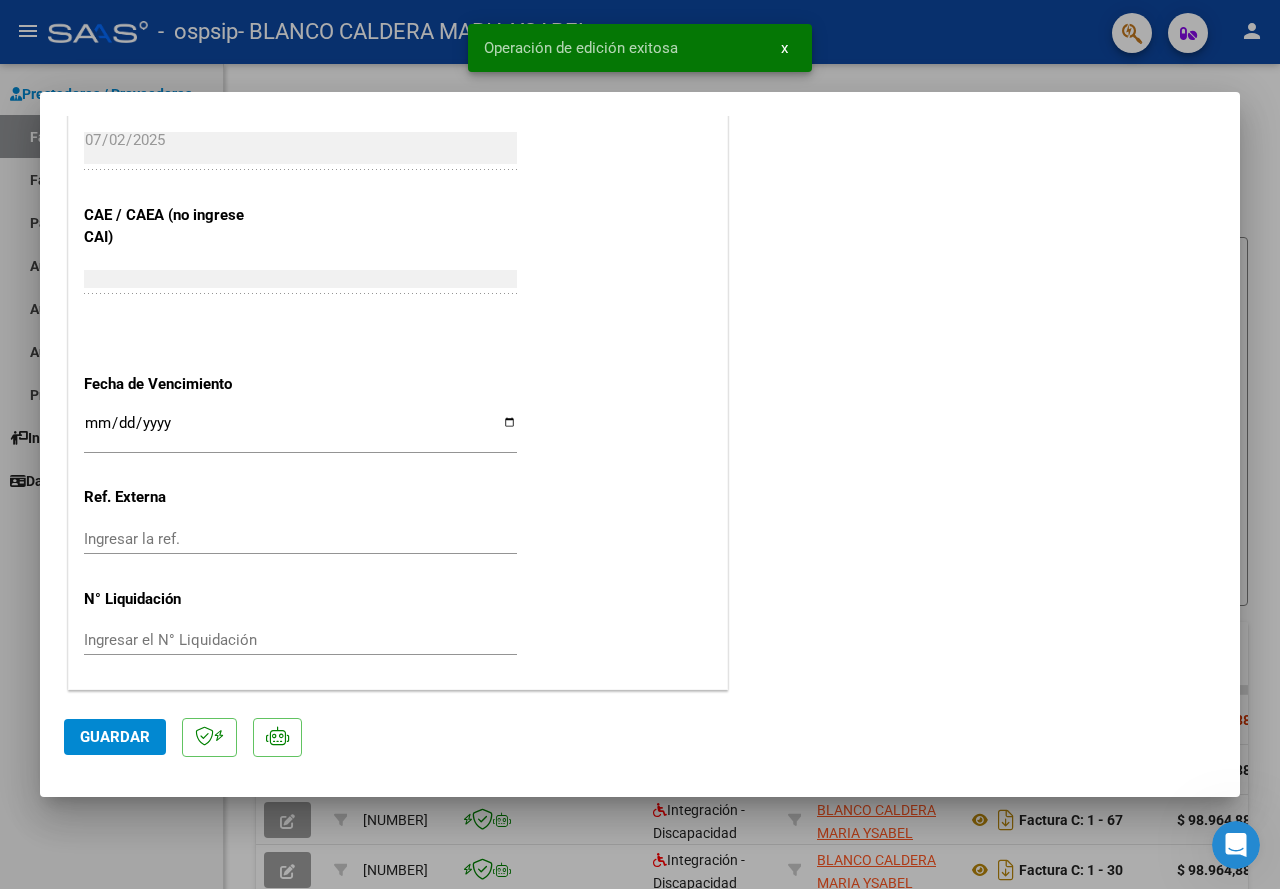 click at bounding box center [640, 444] 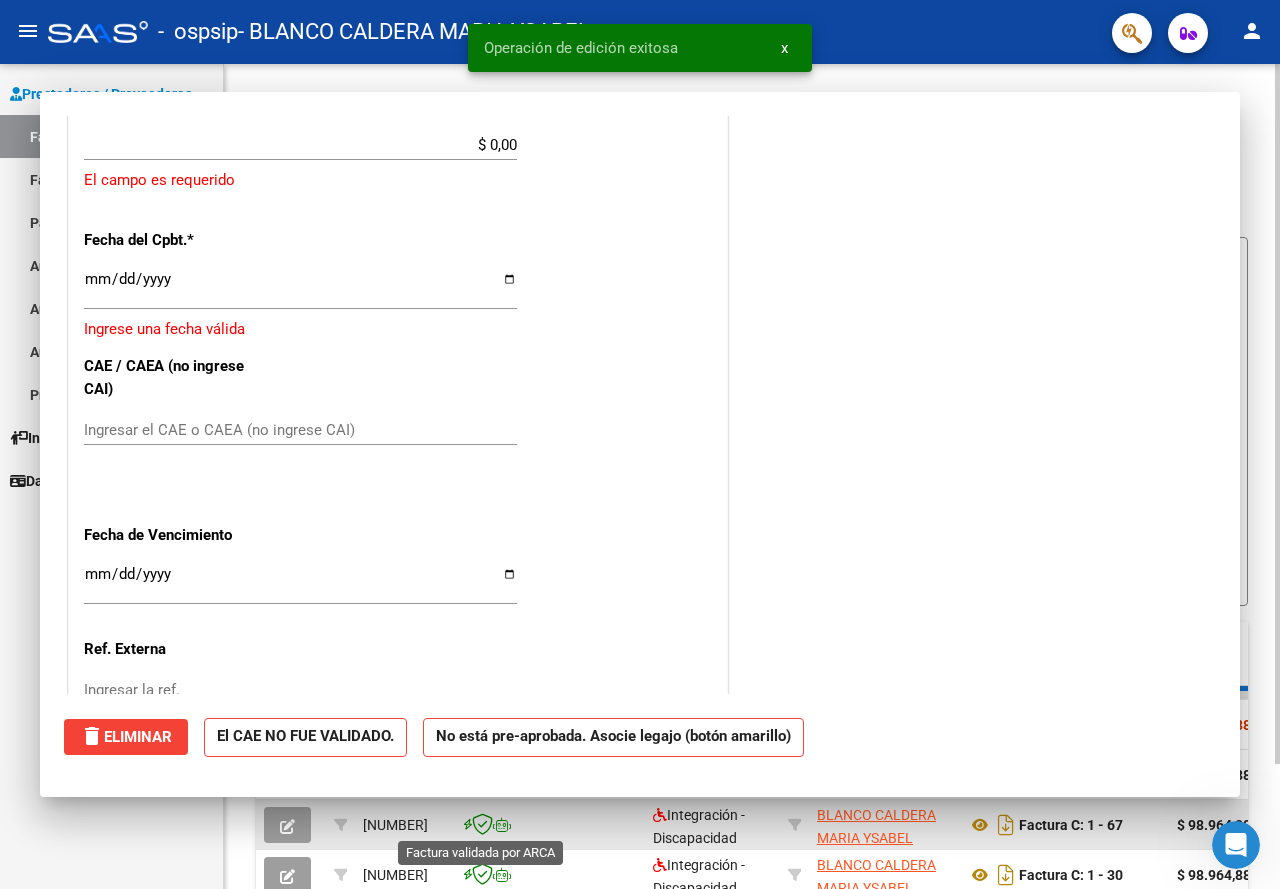 scroll, scrollTop: 0, scrollLeft: 0, axis: both 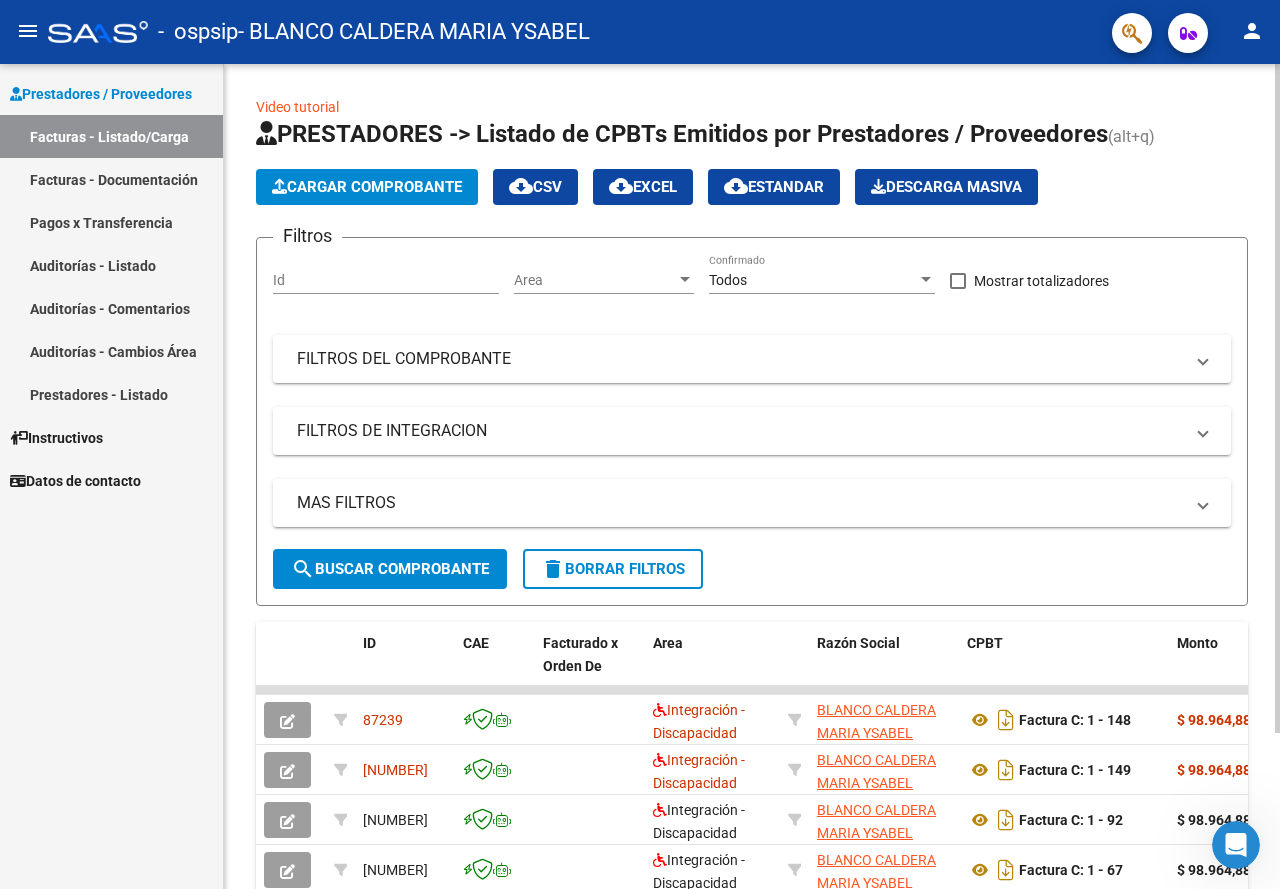 click on "Cargar Comprobante" 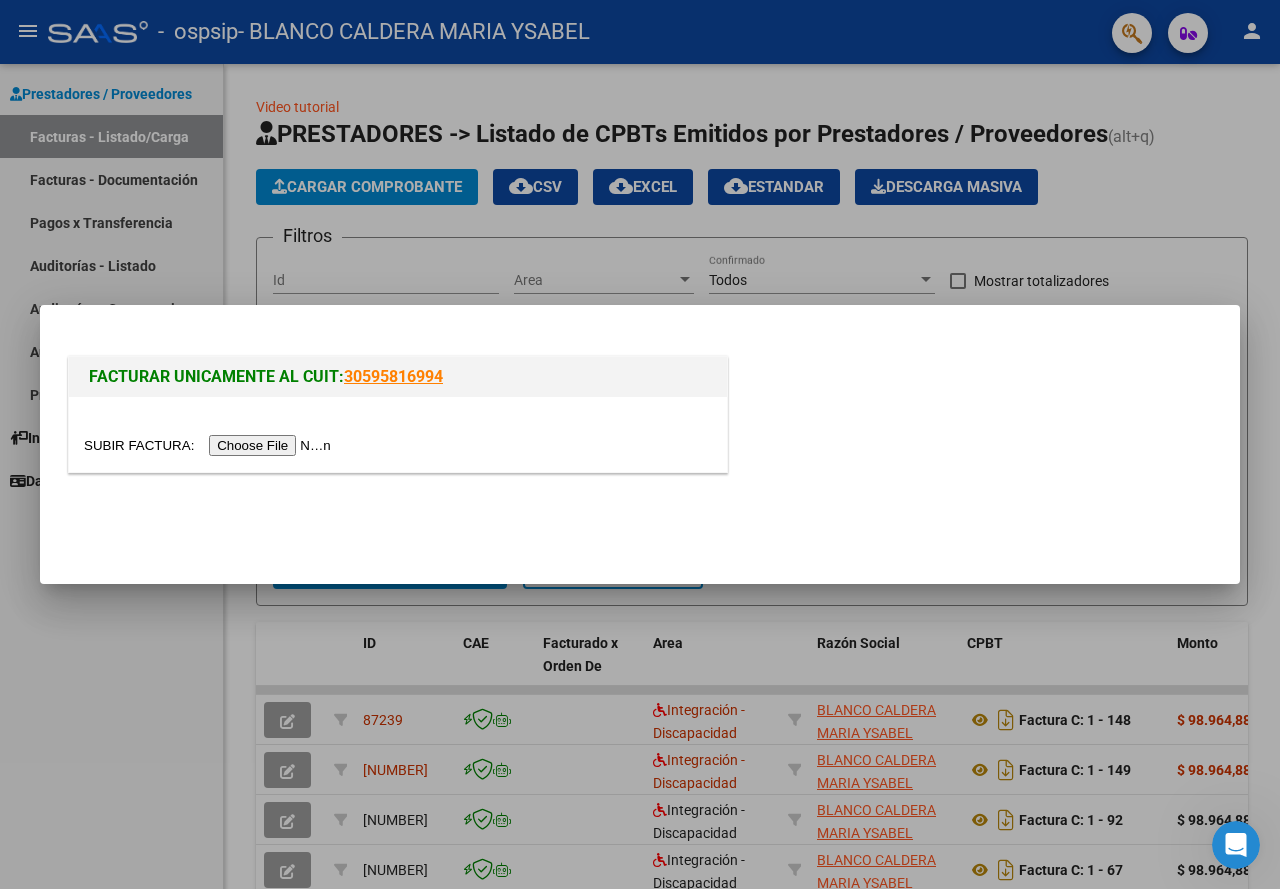 click at bounding box center (210, 445) 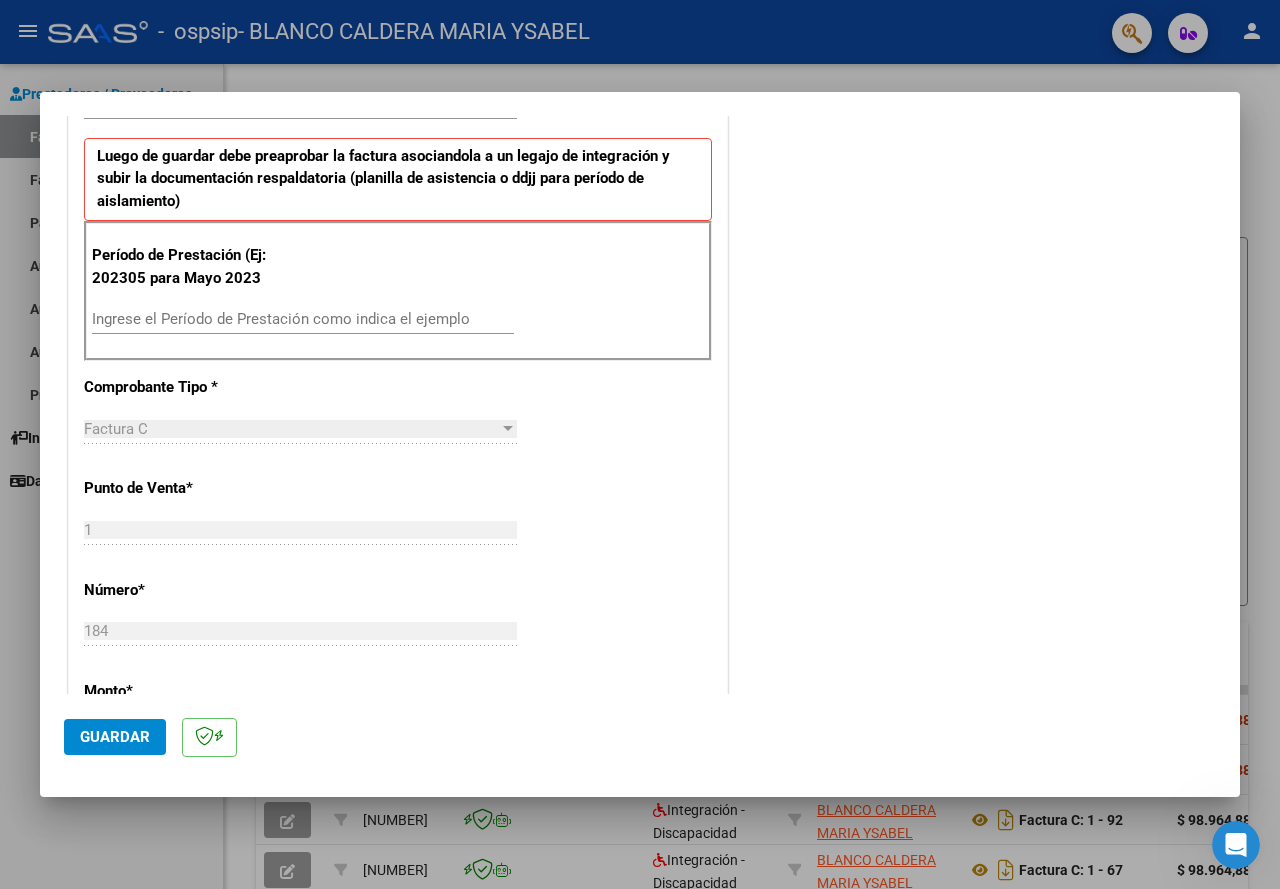 scroll, scrollTop: 500, scrollLeft: 0, axis: vertical 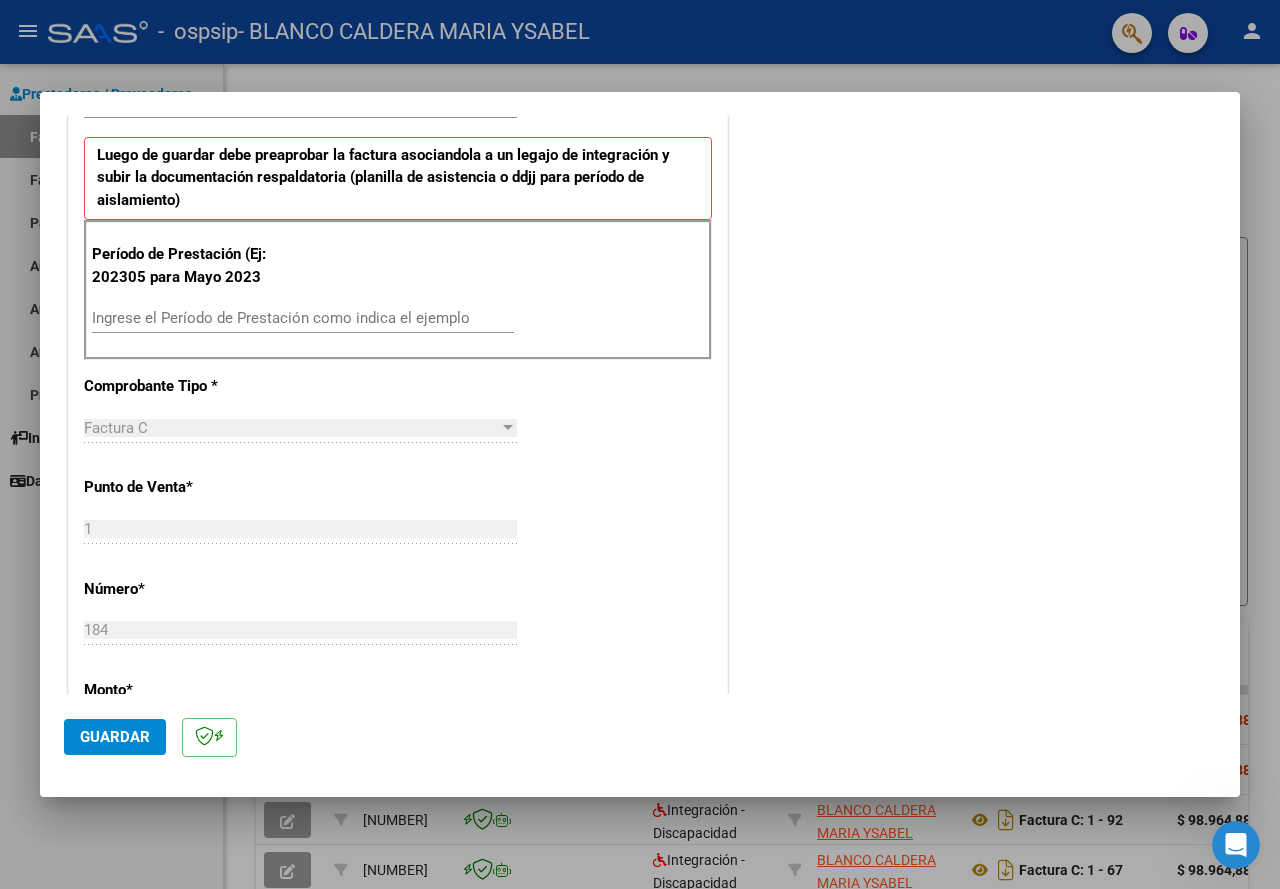 click on "Ingrese el Período de Prestación como indica el ejemplo" at bounding box center [303, 318] 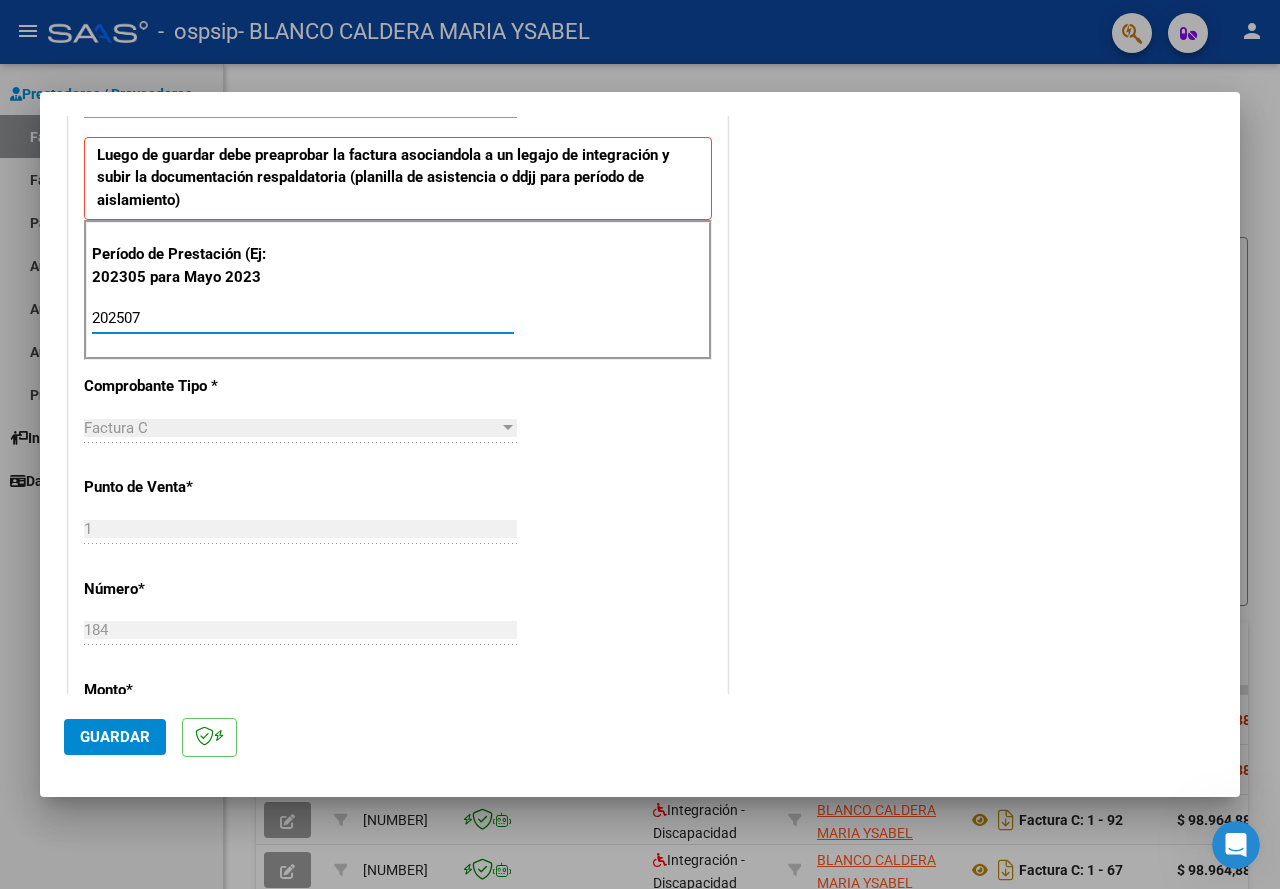 type on "202507" 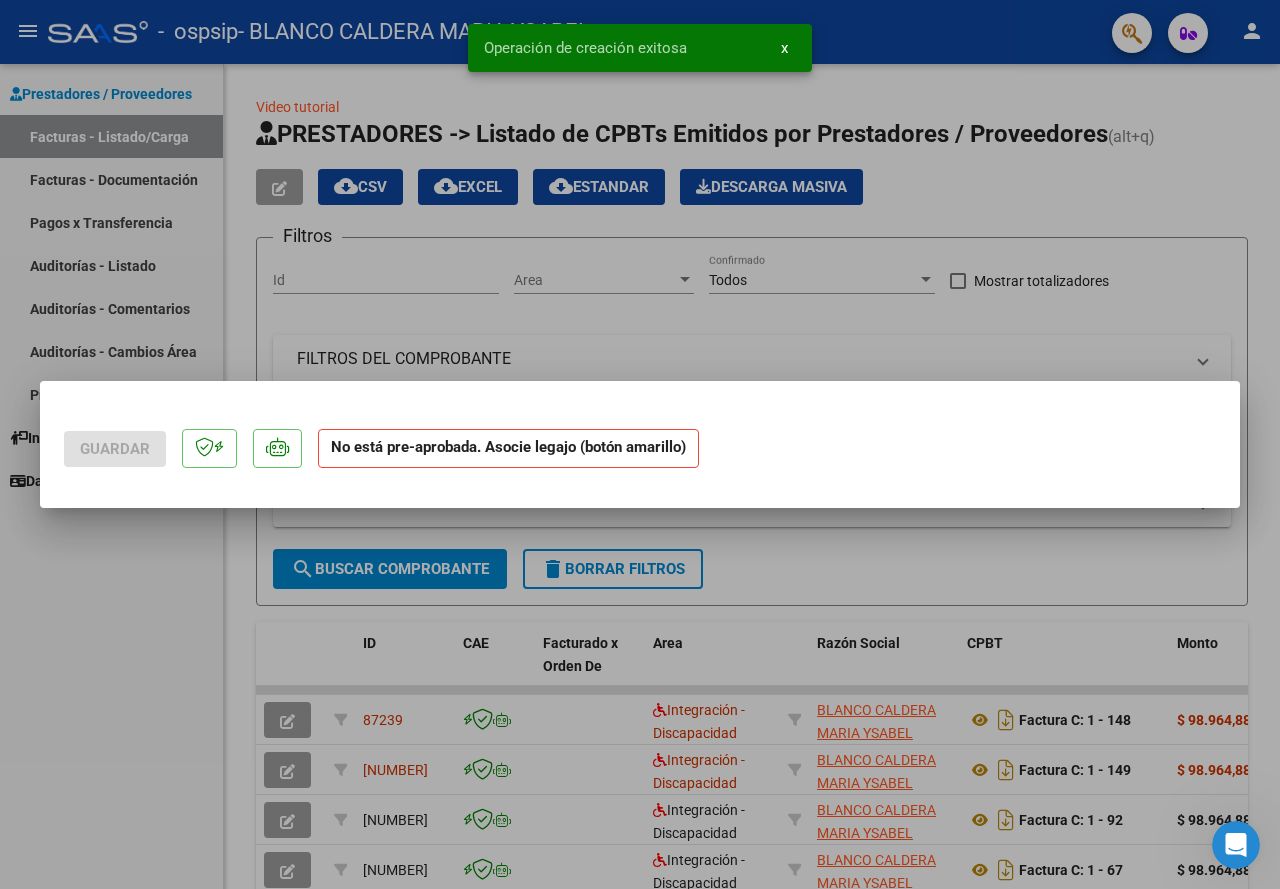 scroll, scrollTop: 0, scrollLeft: 0, axis: both 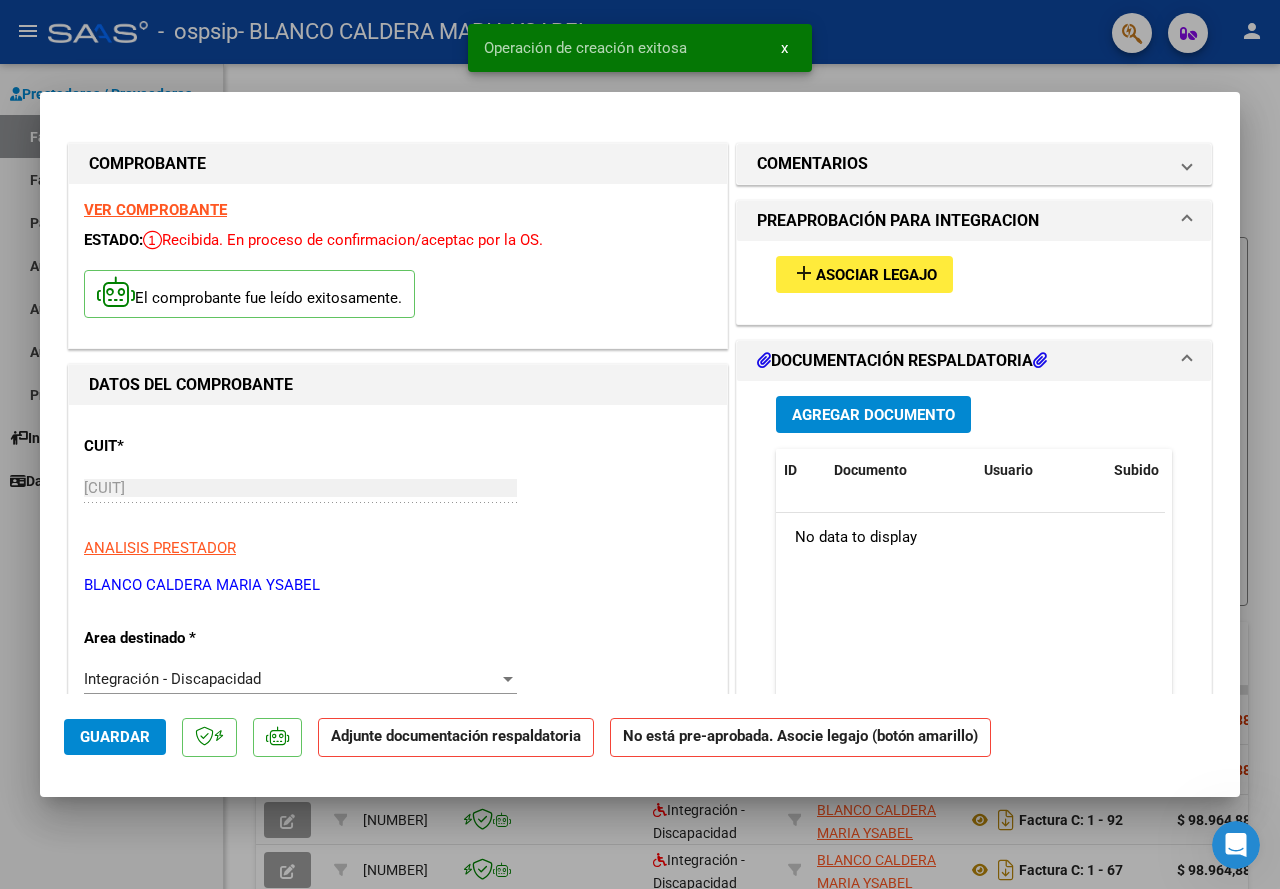 click on "Asociar Legajo" at bounding box center (876, 275) 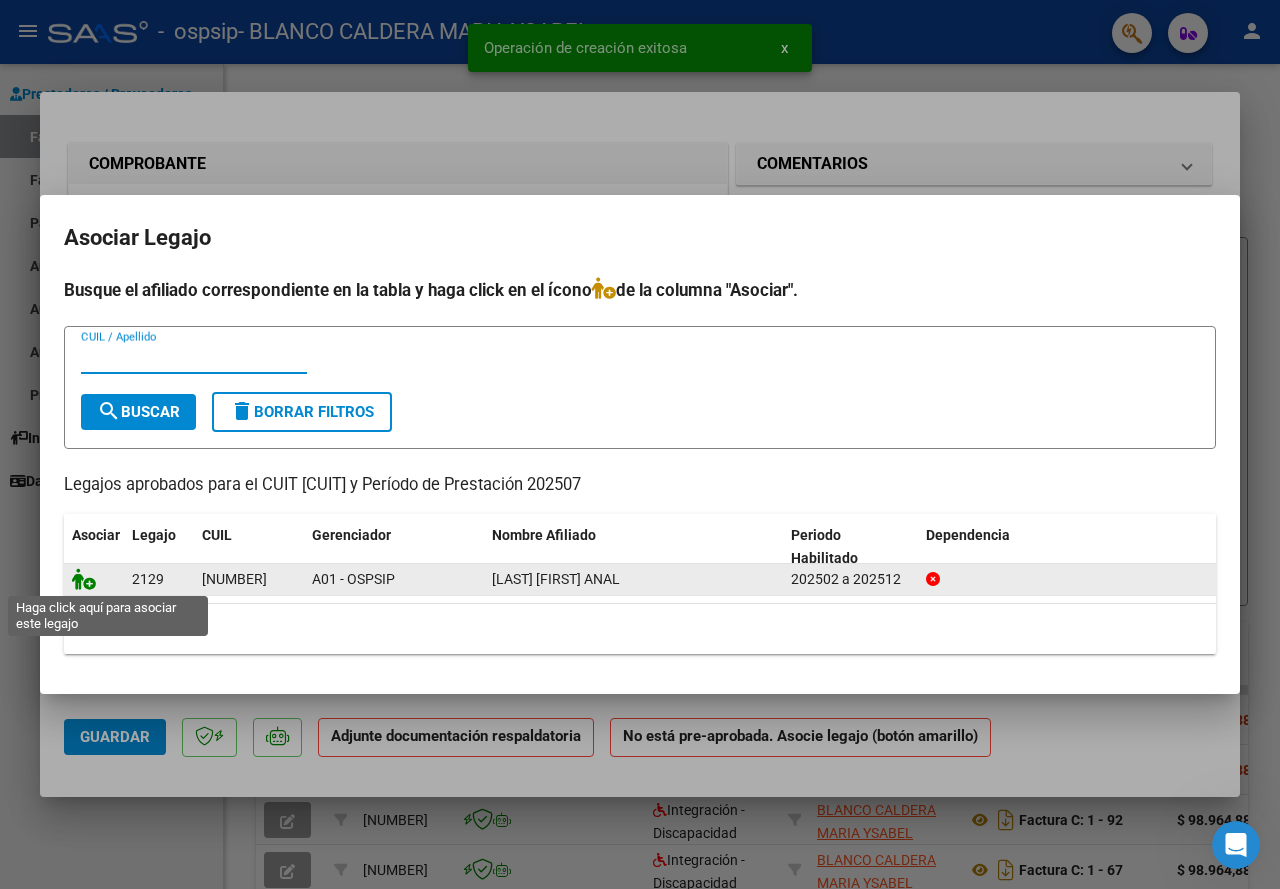 click 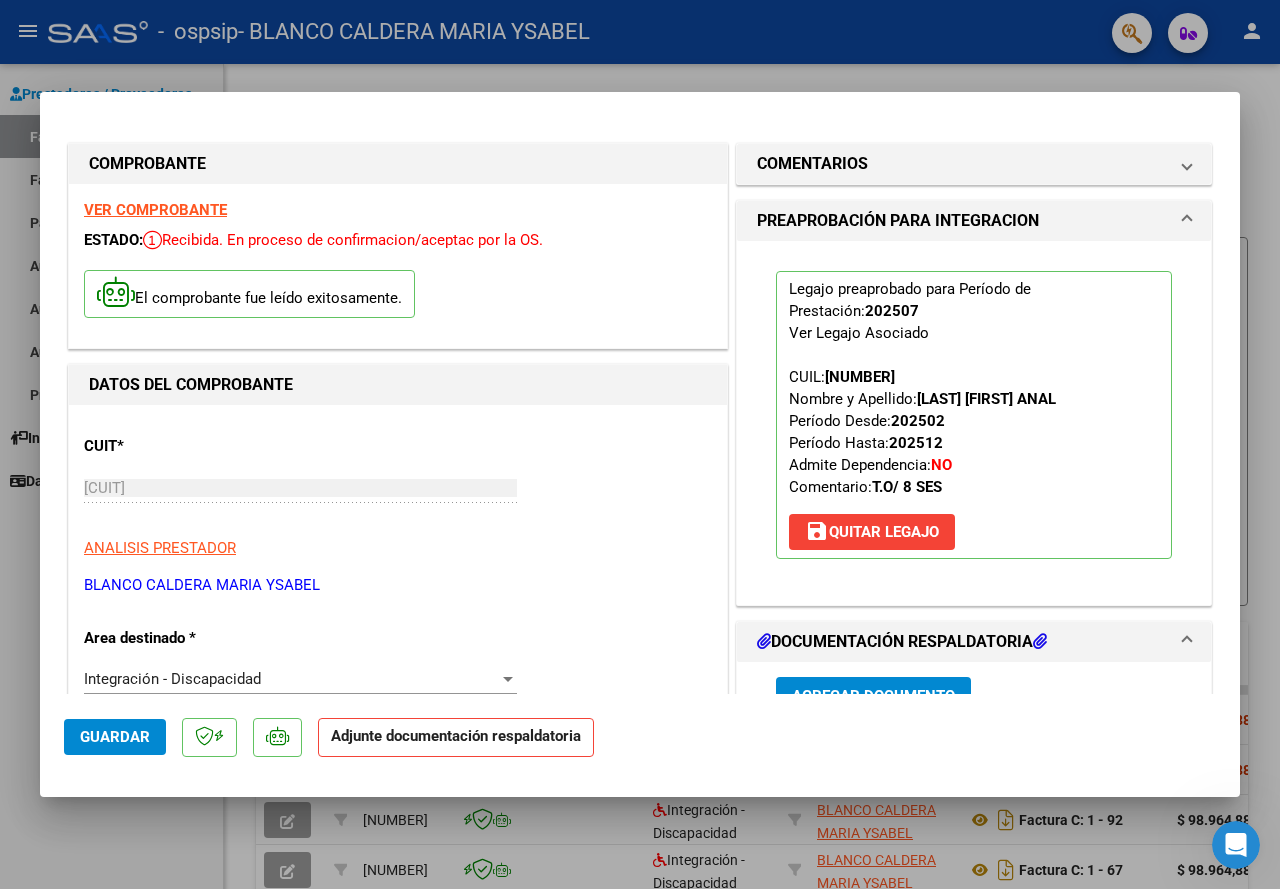 scroll, scrollTop: 100, scrollLeft: 0, axis: vertical 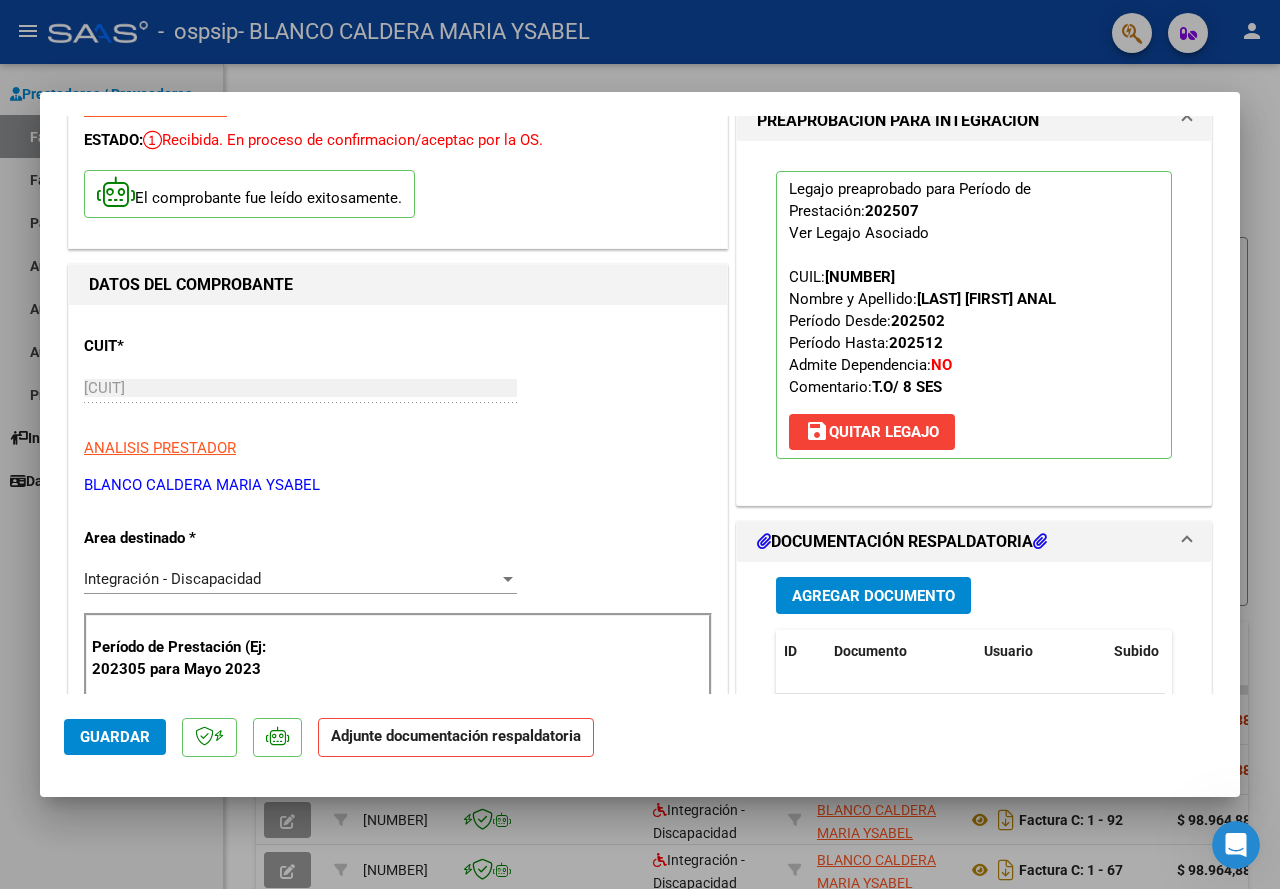 click on "Agregar Documento" at bounding box center (873, 596) 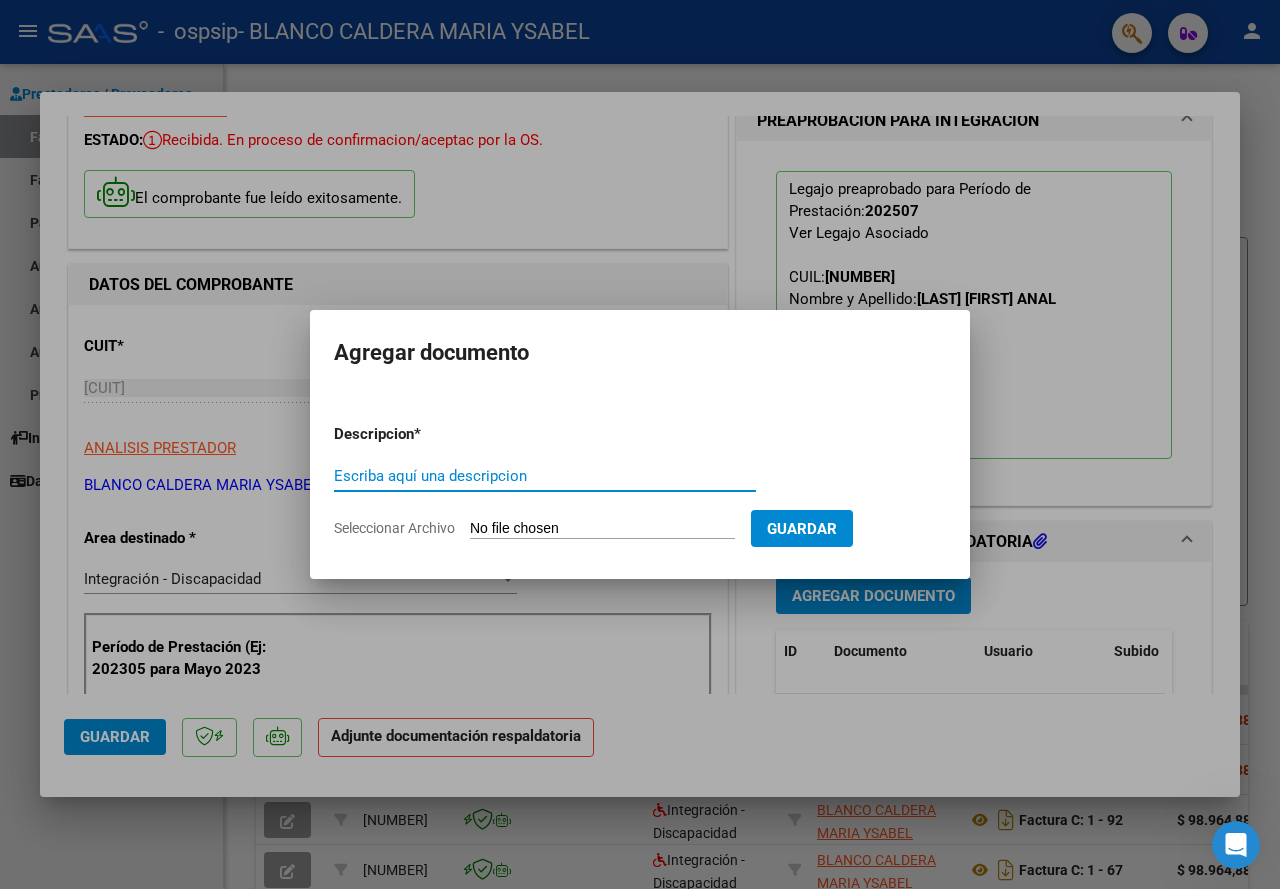 click on "Escriba aquí una descripcion" at bounding box center (545, 476) 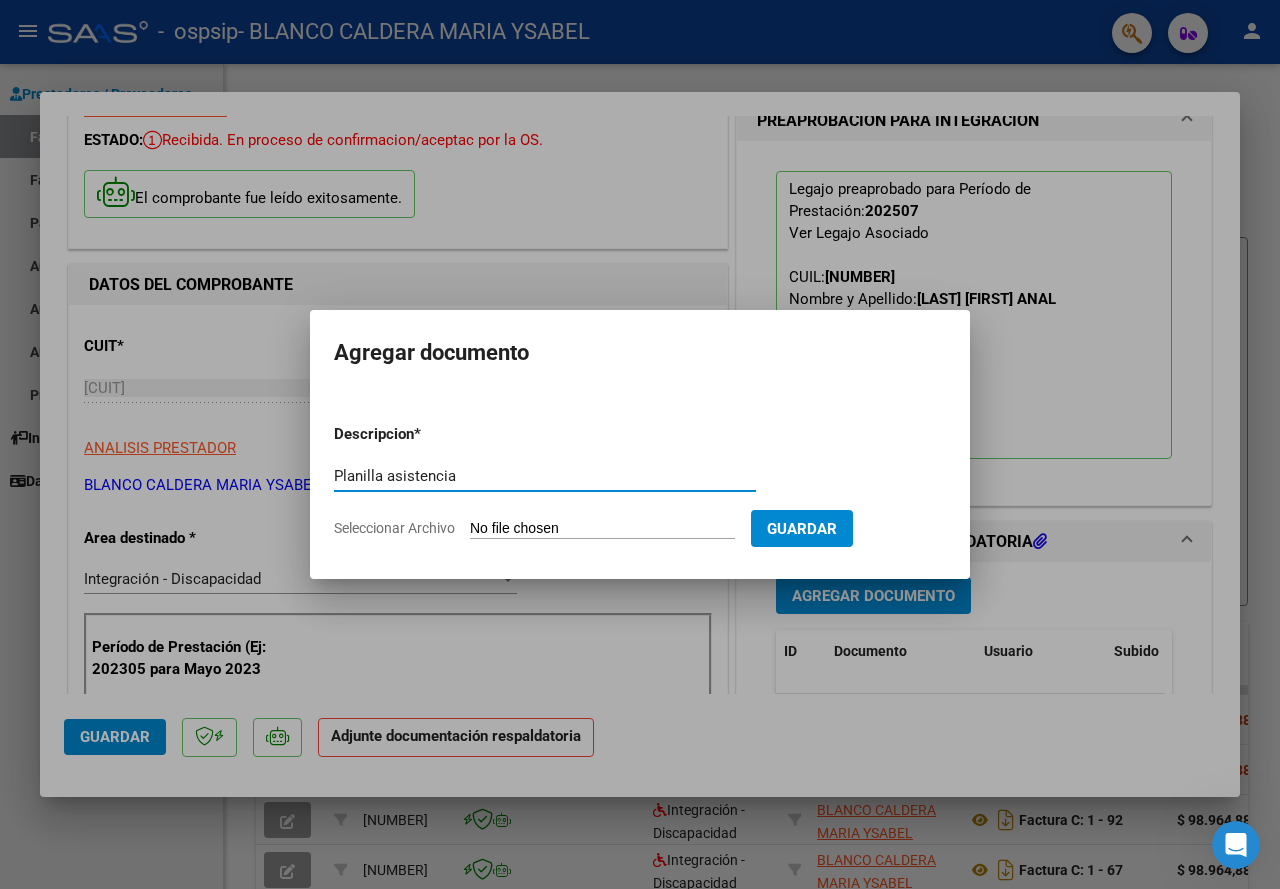 type on "Planilla asistencia" 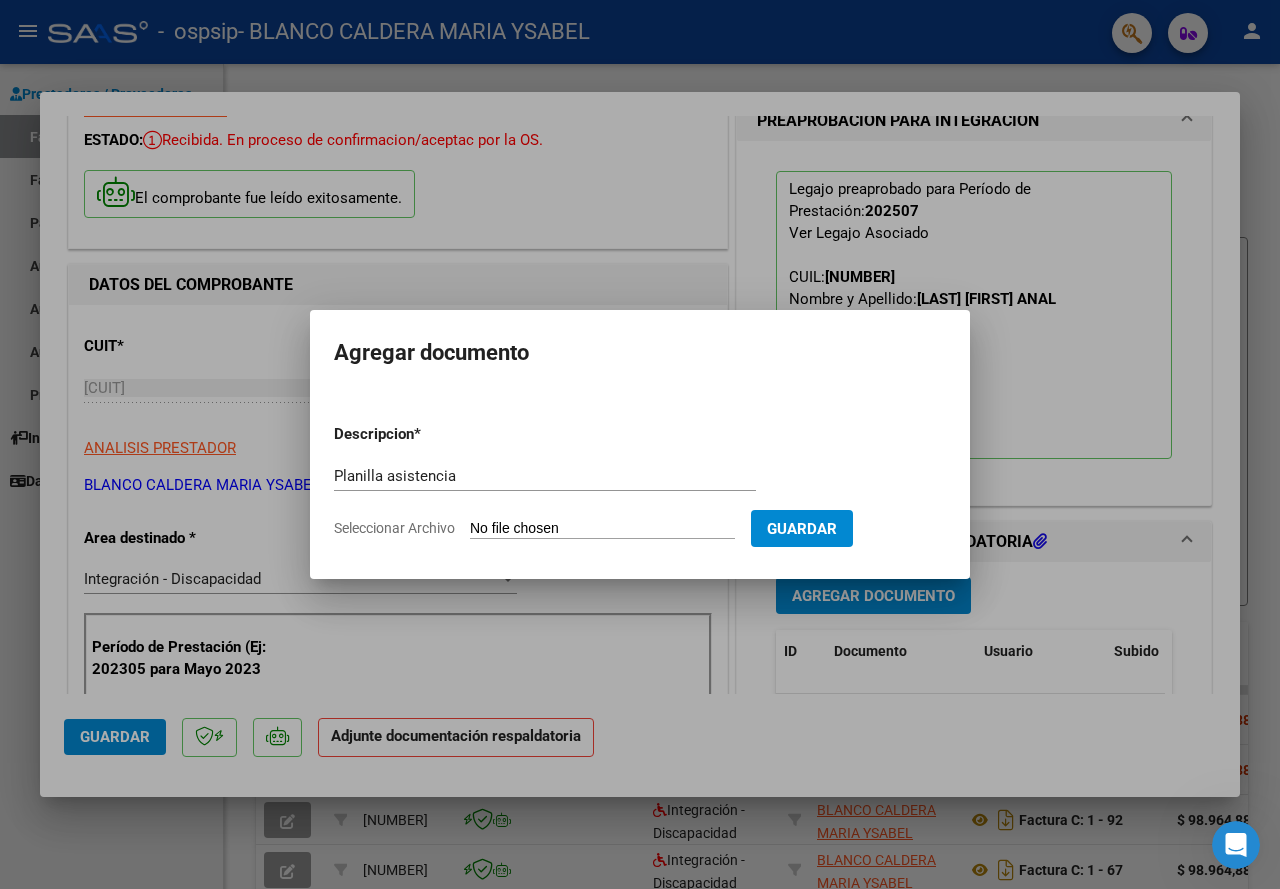 click on "Seleccionar Archivo" at bounding box center (602, 529) 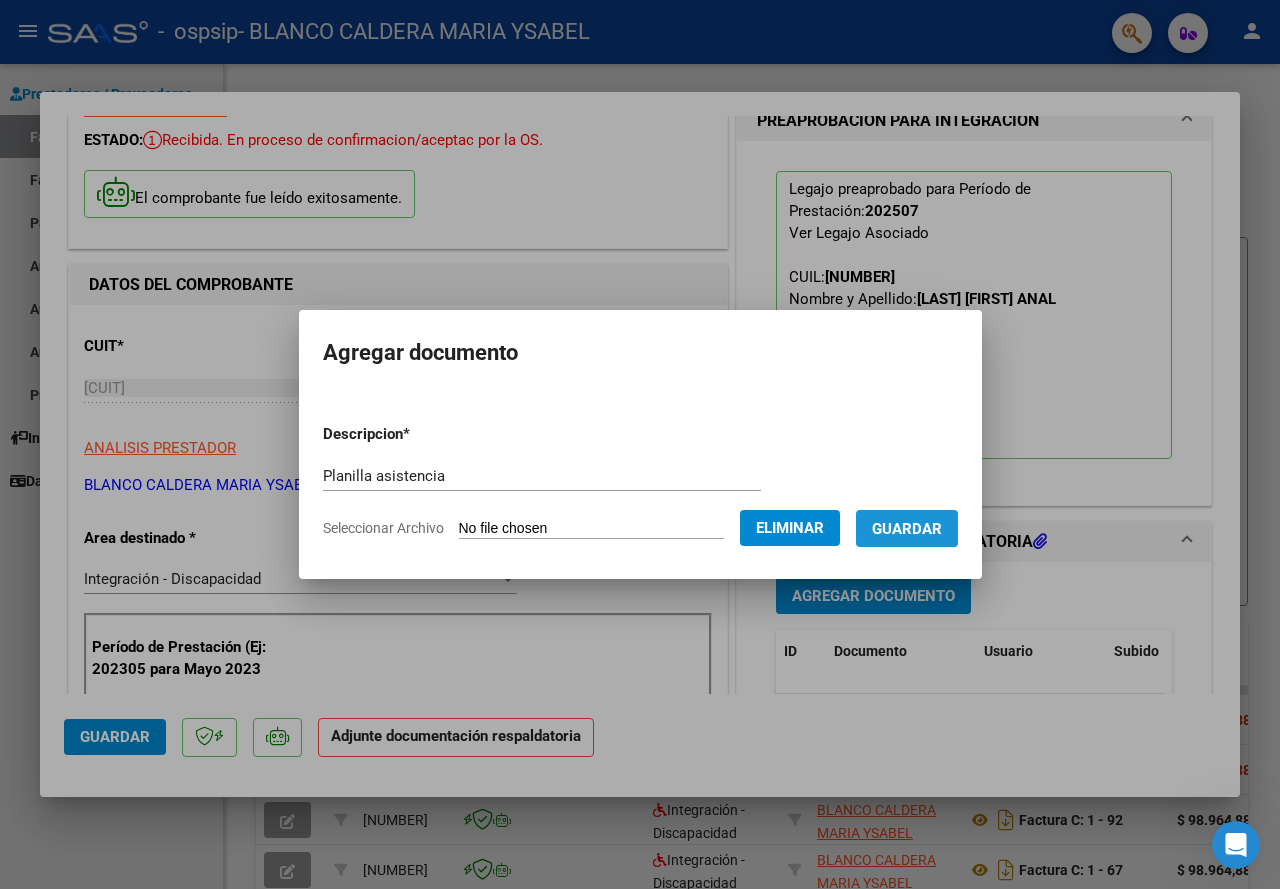 click on "Guardar" at bounding box center (907, 529) 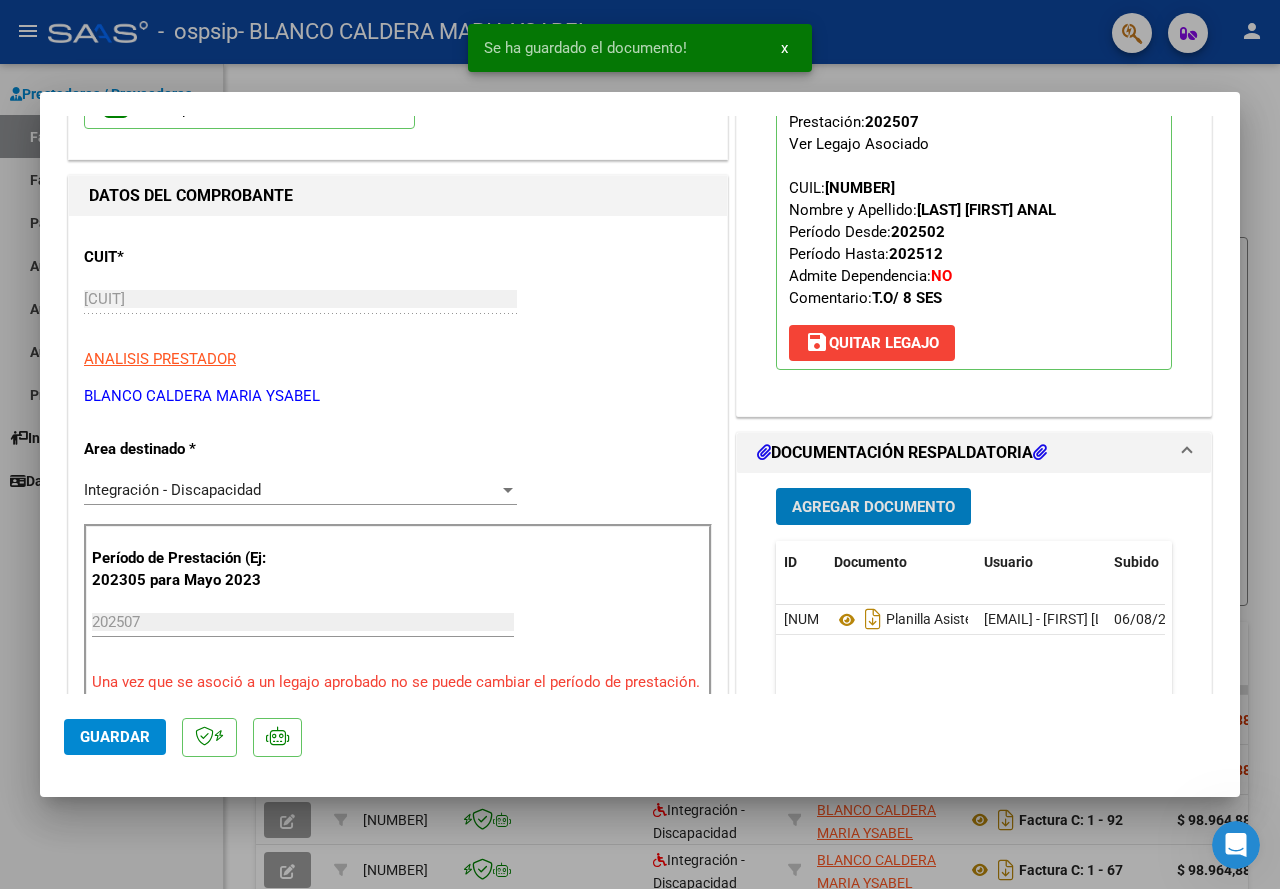 scroll, scrollTop: 200, scrollLeft: 0, axis: vertical 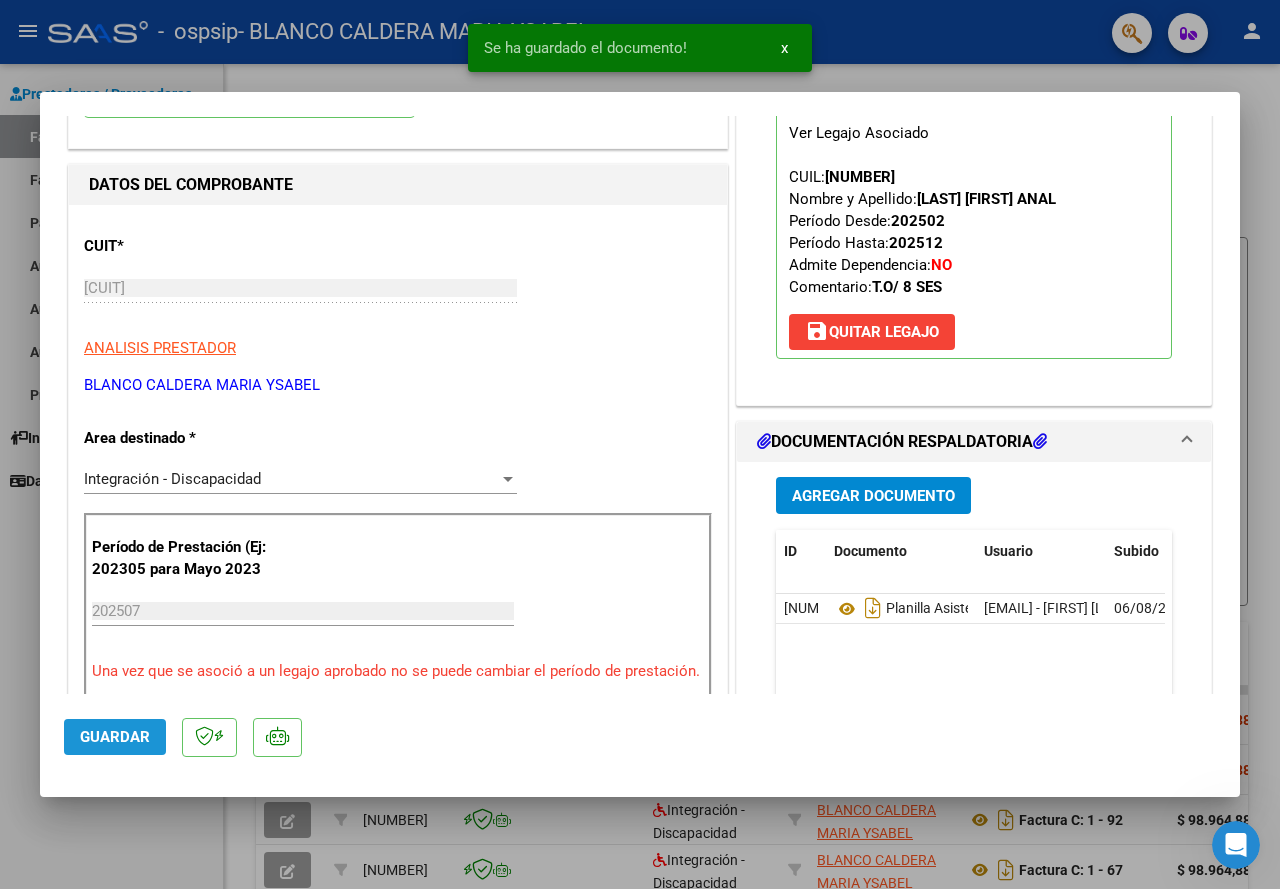 click on "Guardar" 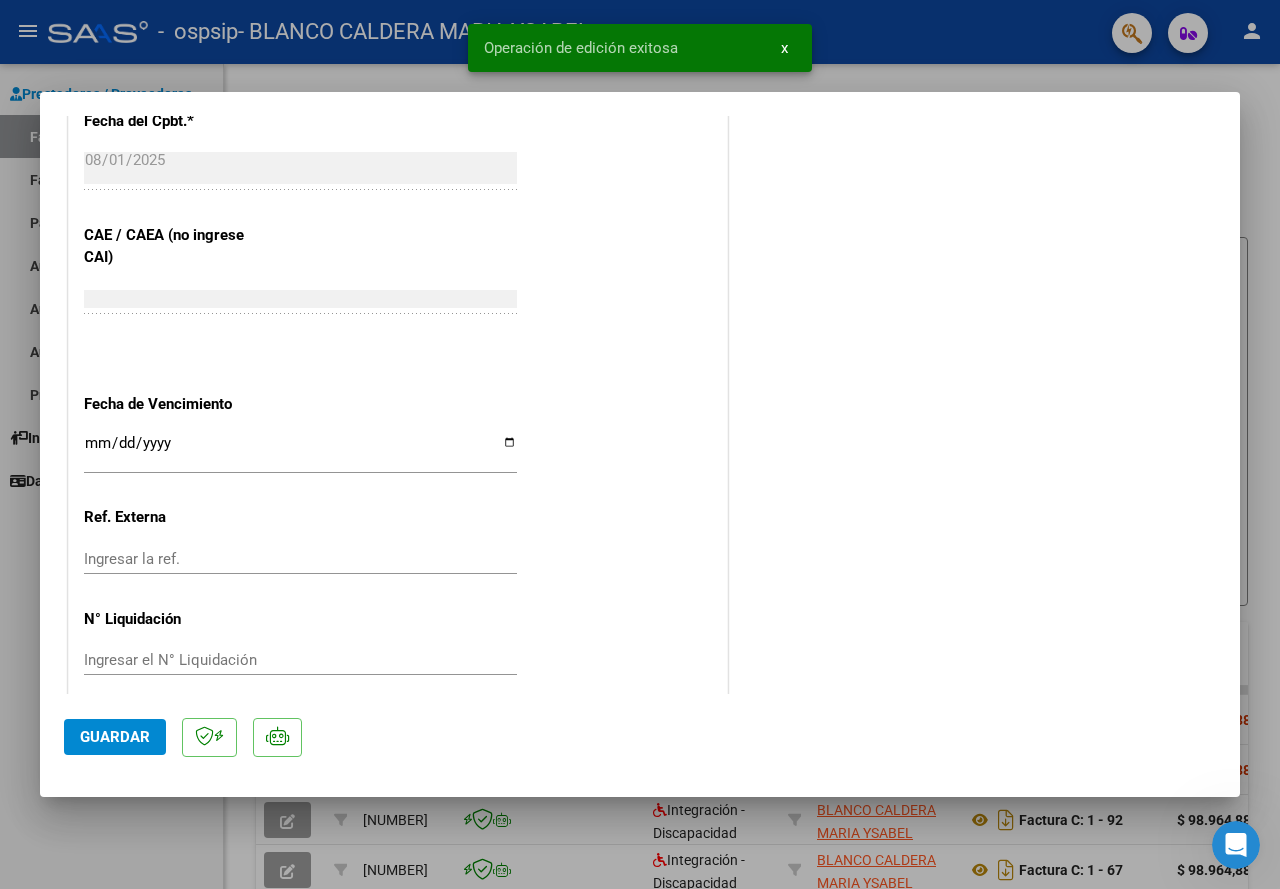 scroll, scrollTop: 1235, scrollLeft: 0, axis: vertical 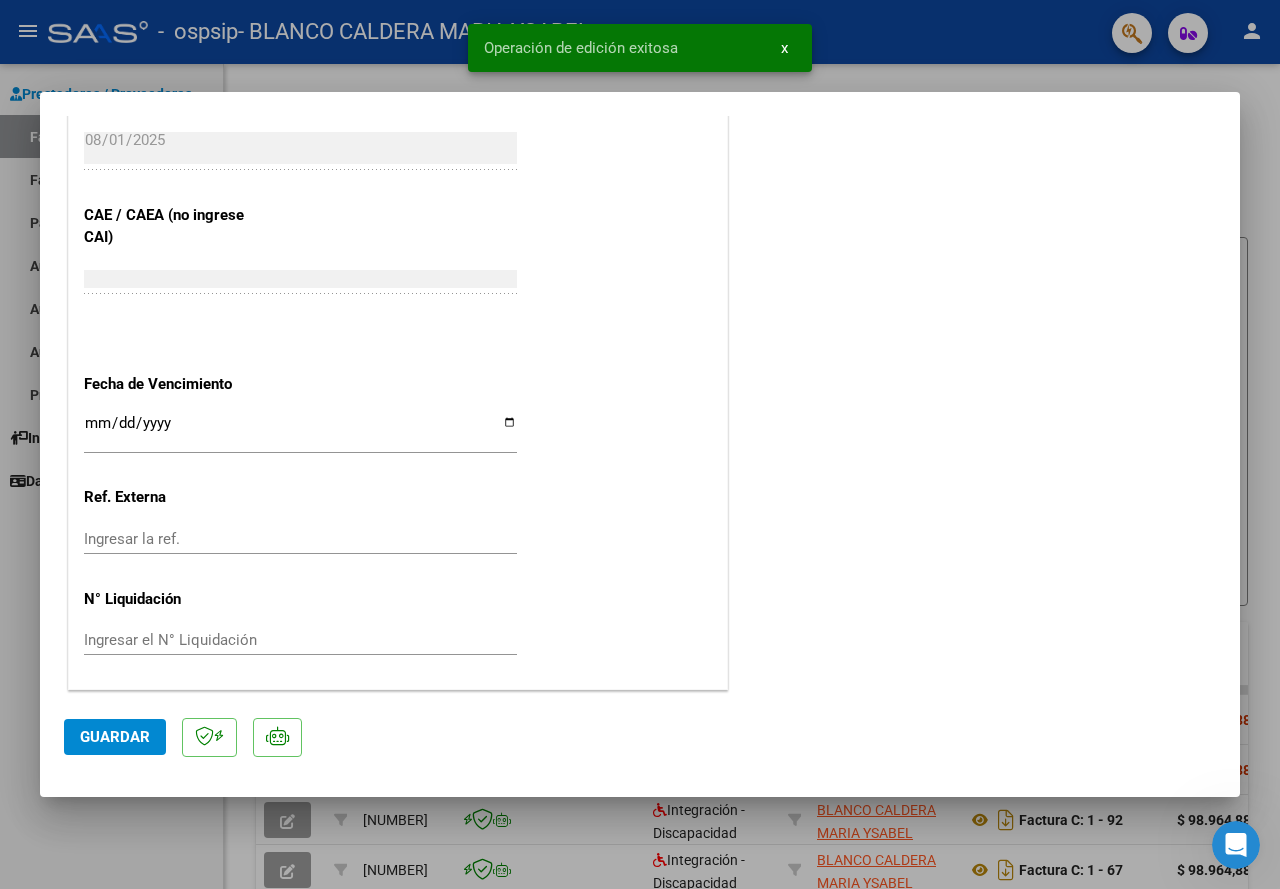 click at bounding box center (640, 444) 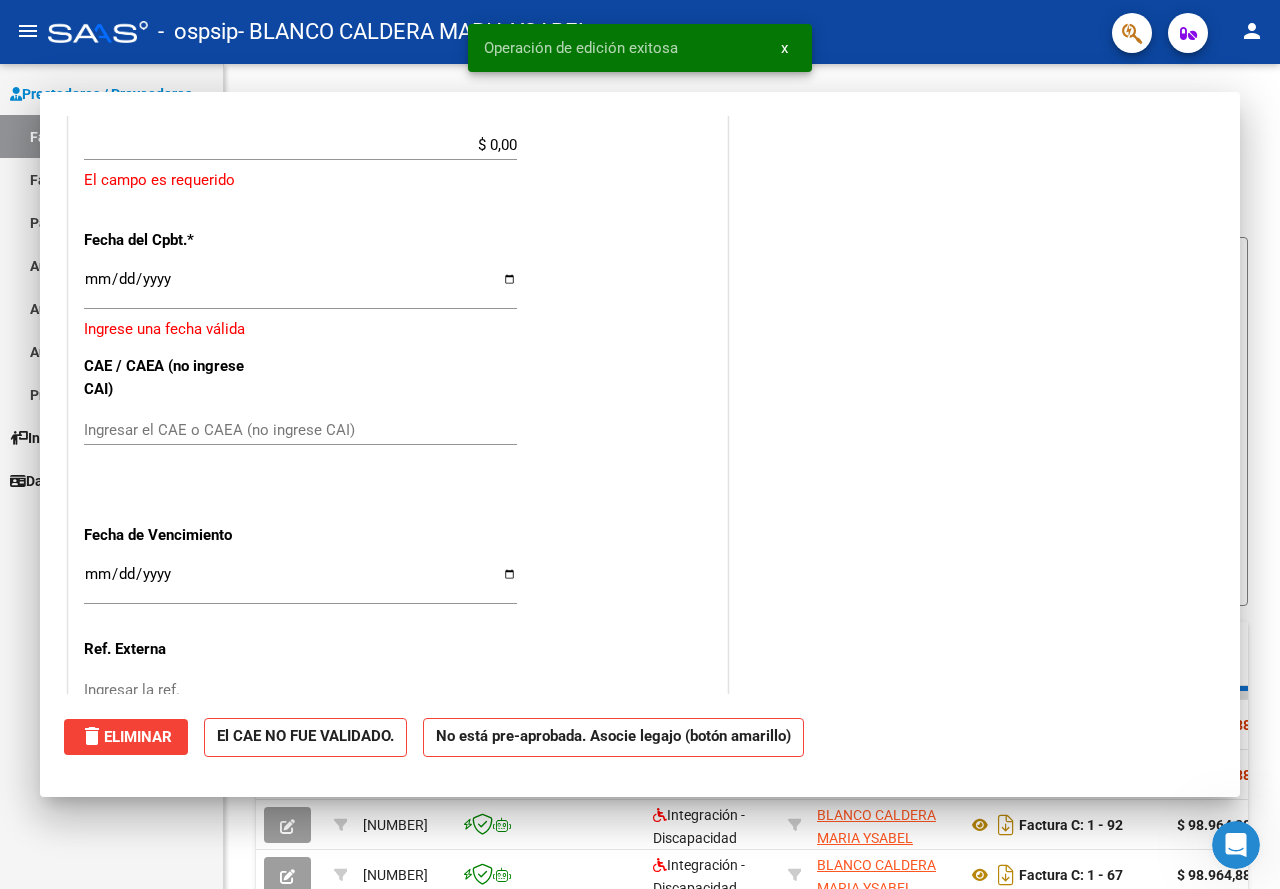 scroll, scrollTop: 0, scrollLeft: 0, axis: both 